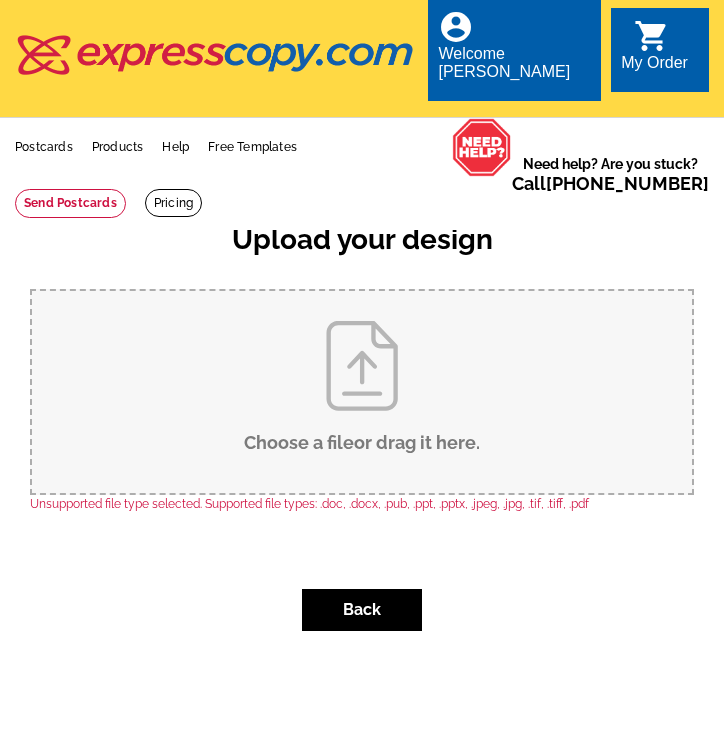 scroll, scrollTop: 0, scrollLeft: 0, axis: both 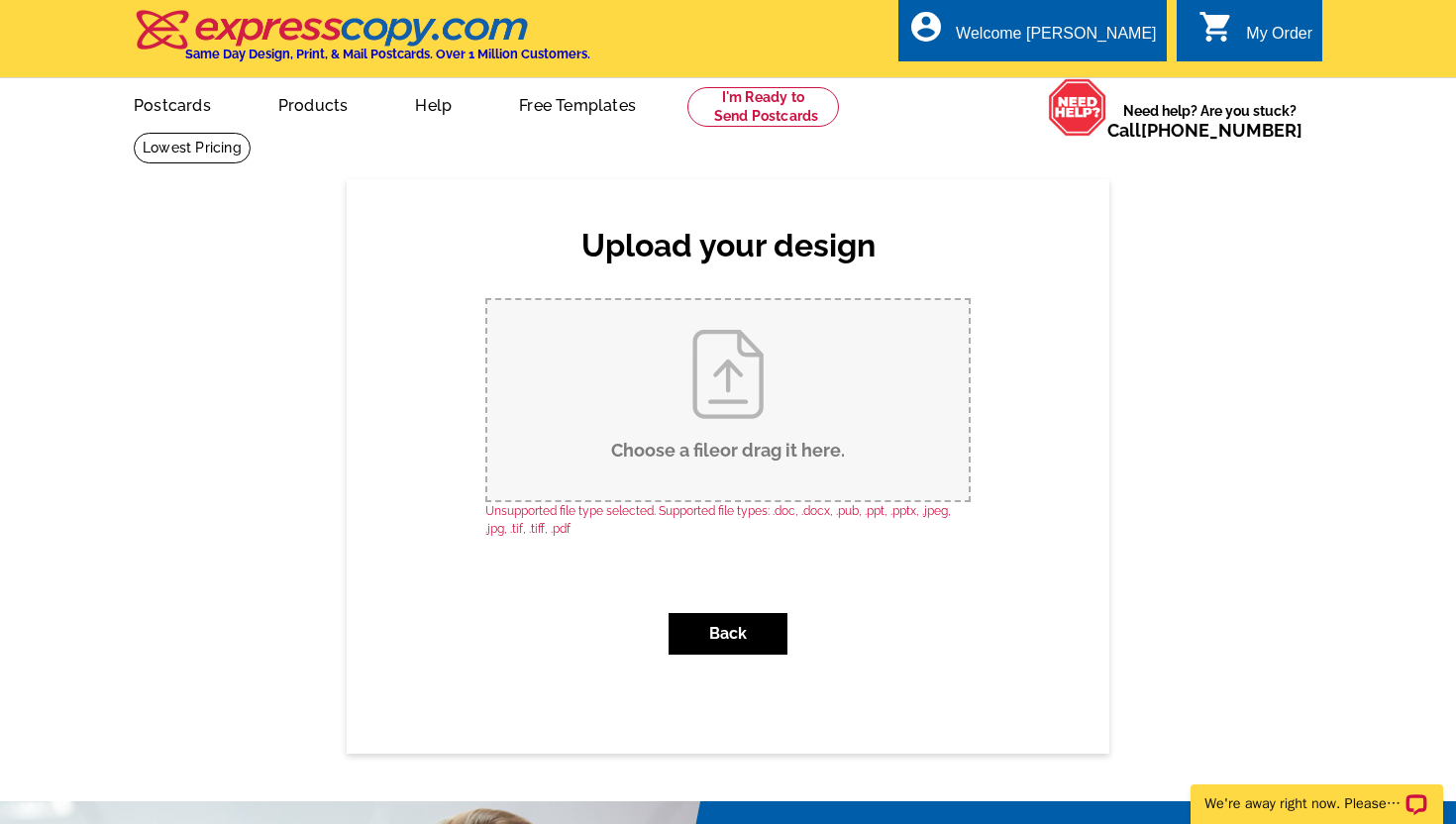 click on "Choose a file  or drag it here ." at bounding box center [728, 400] 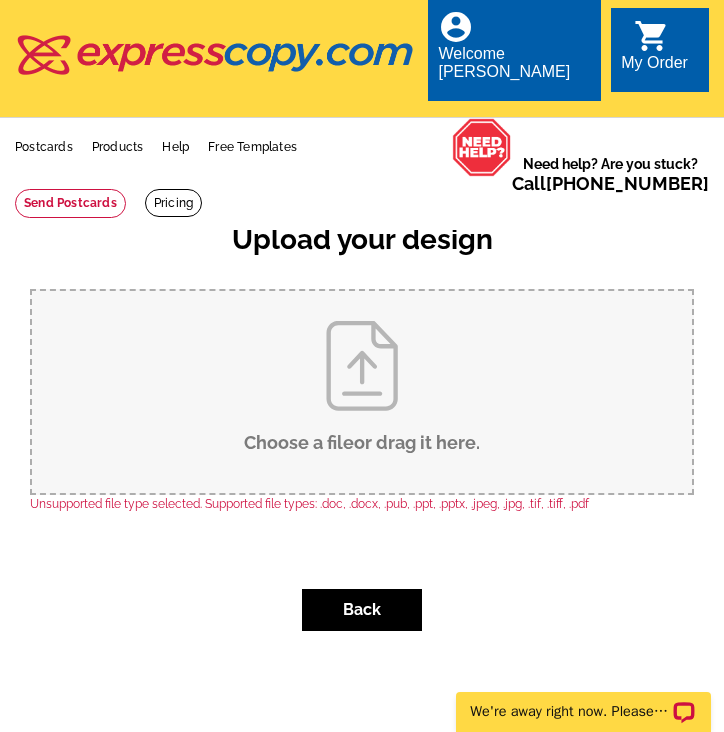 click on "Choose a file  or drag it here ." at bounding box center [362, 392] 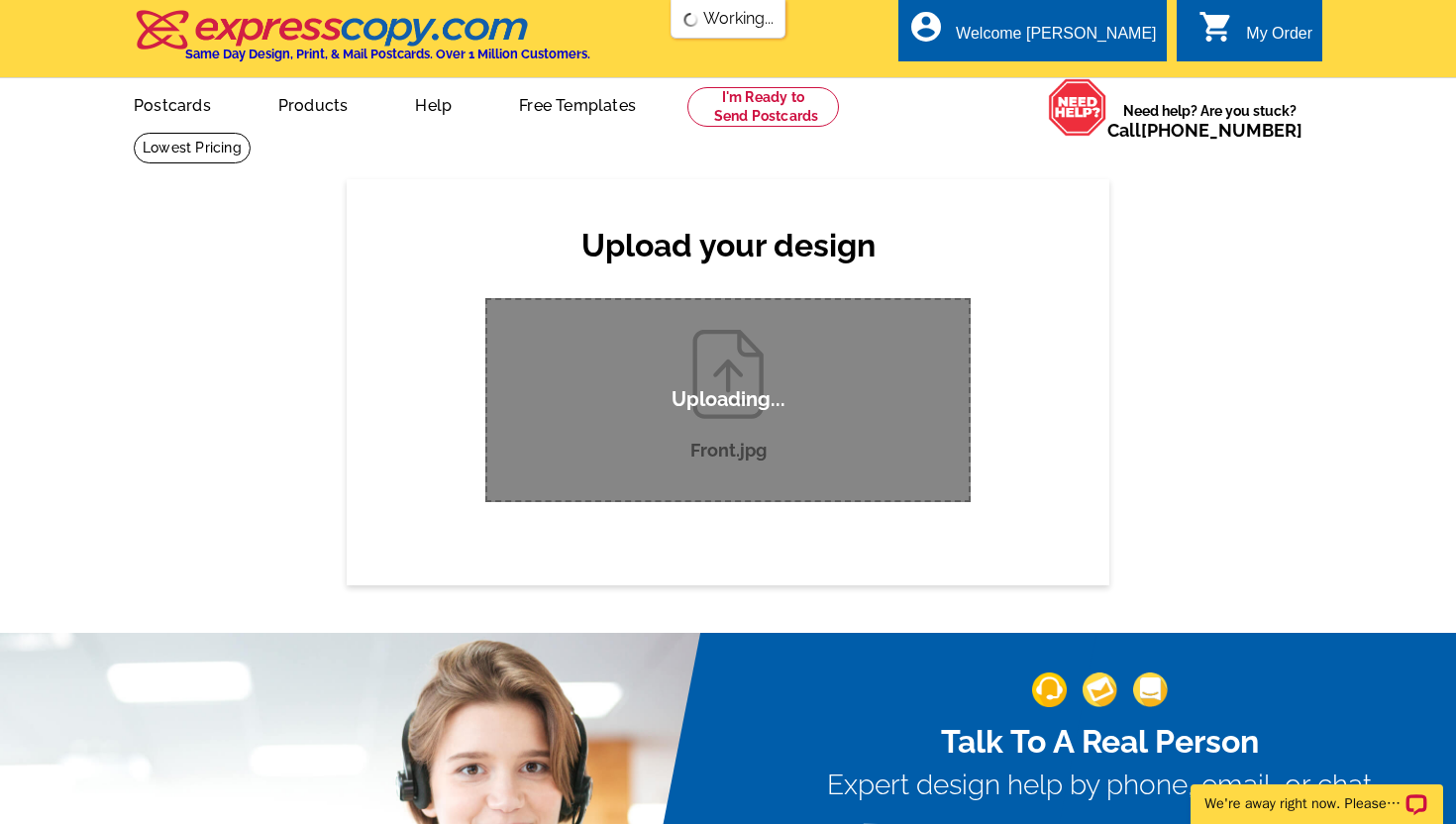 type 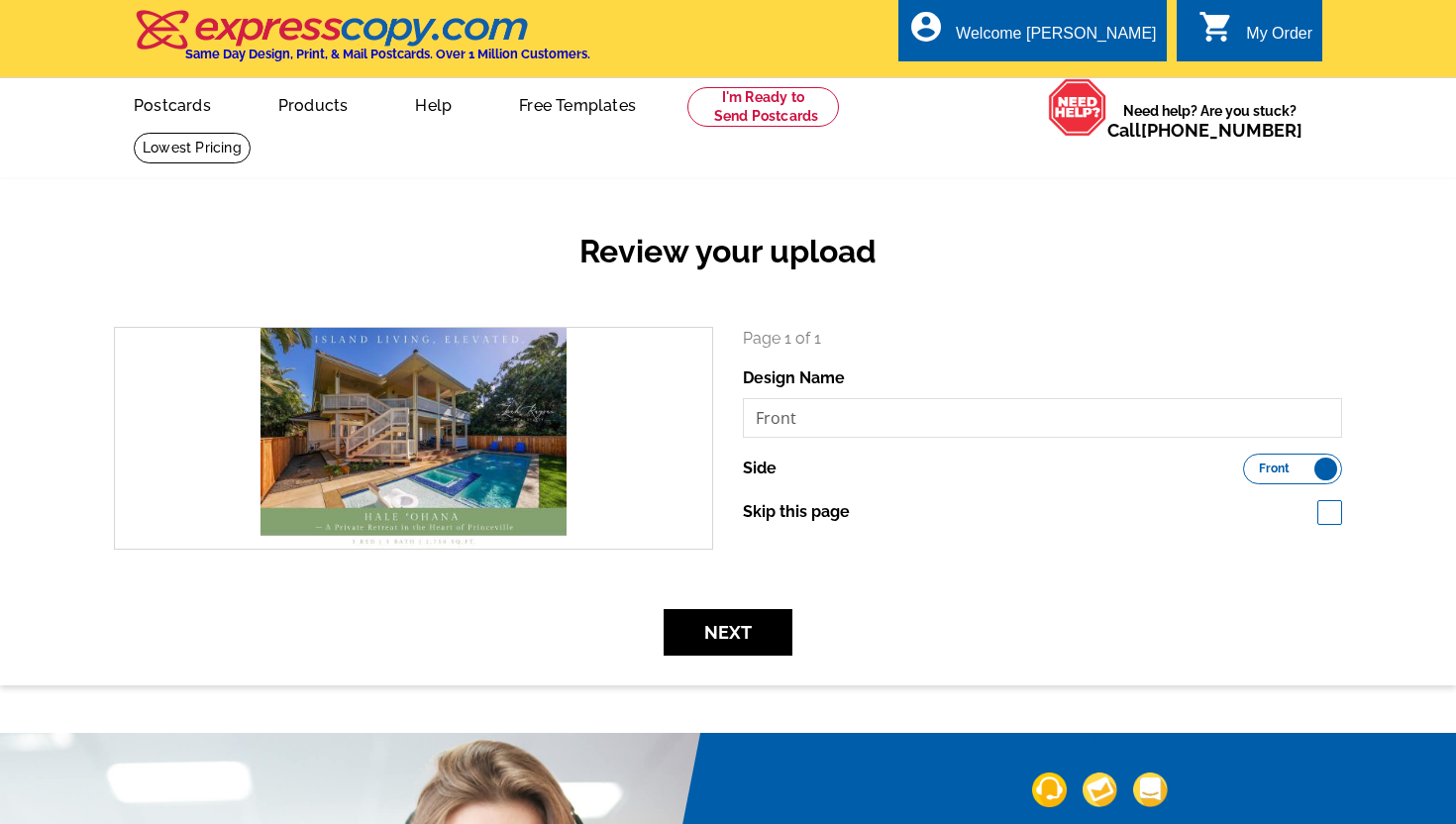 scroll, scrollTop: 0, scrollLeft: 0, axis: both 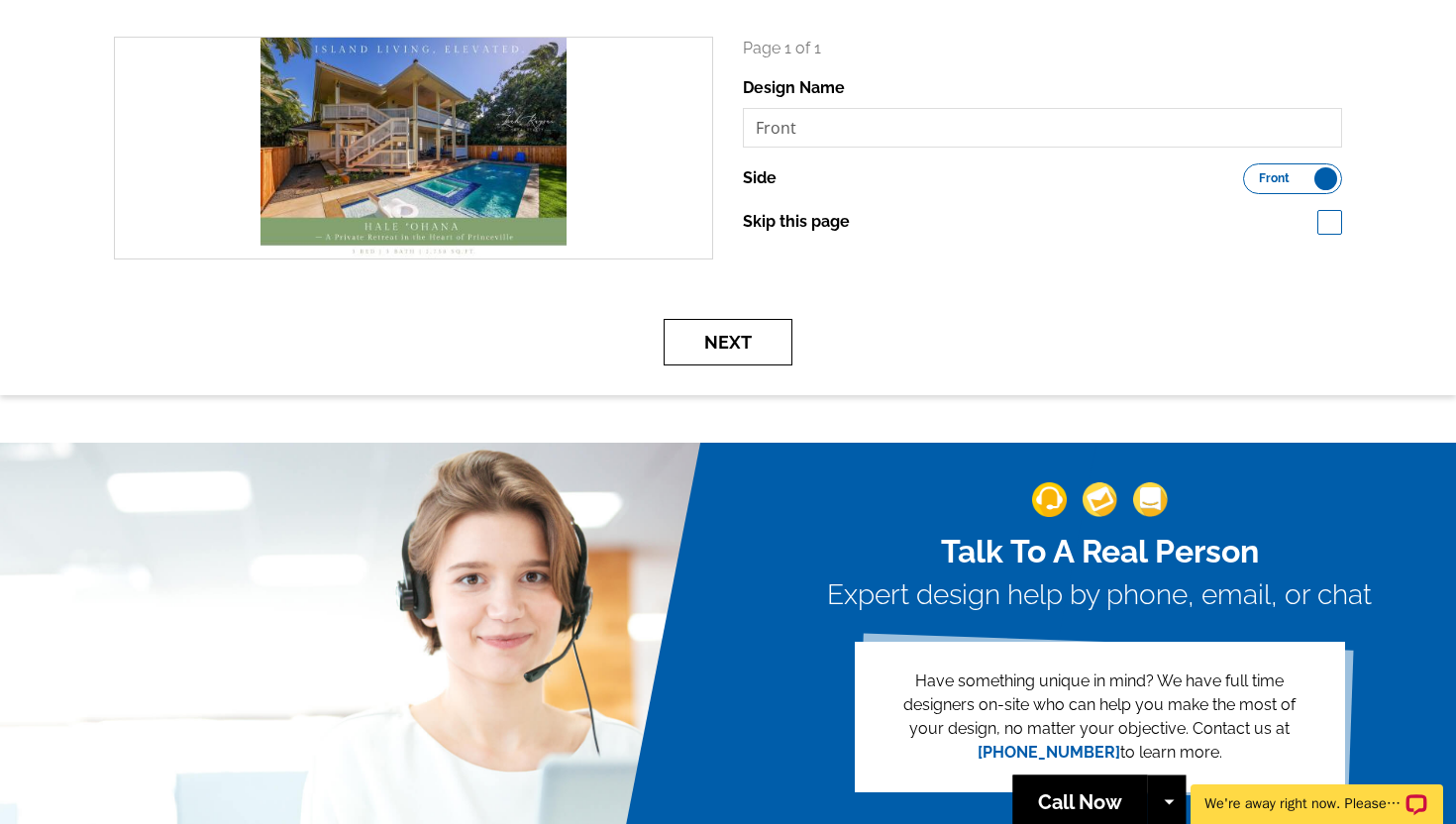 click on "Next" at bounding box center (728, 342) 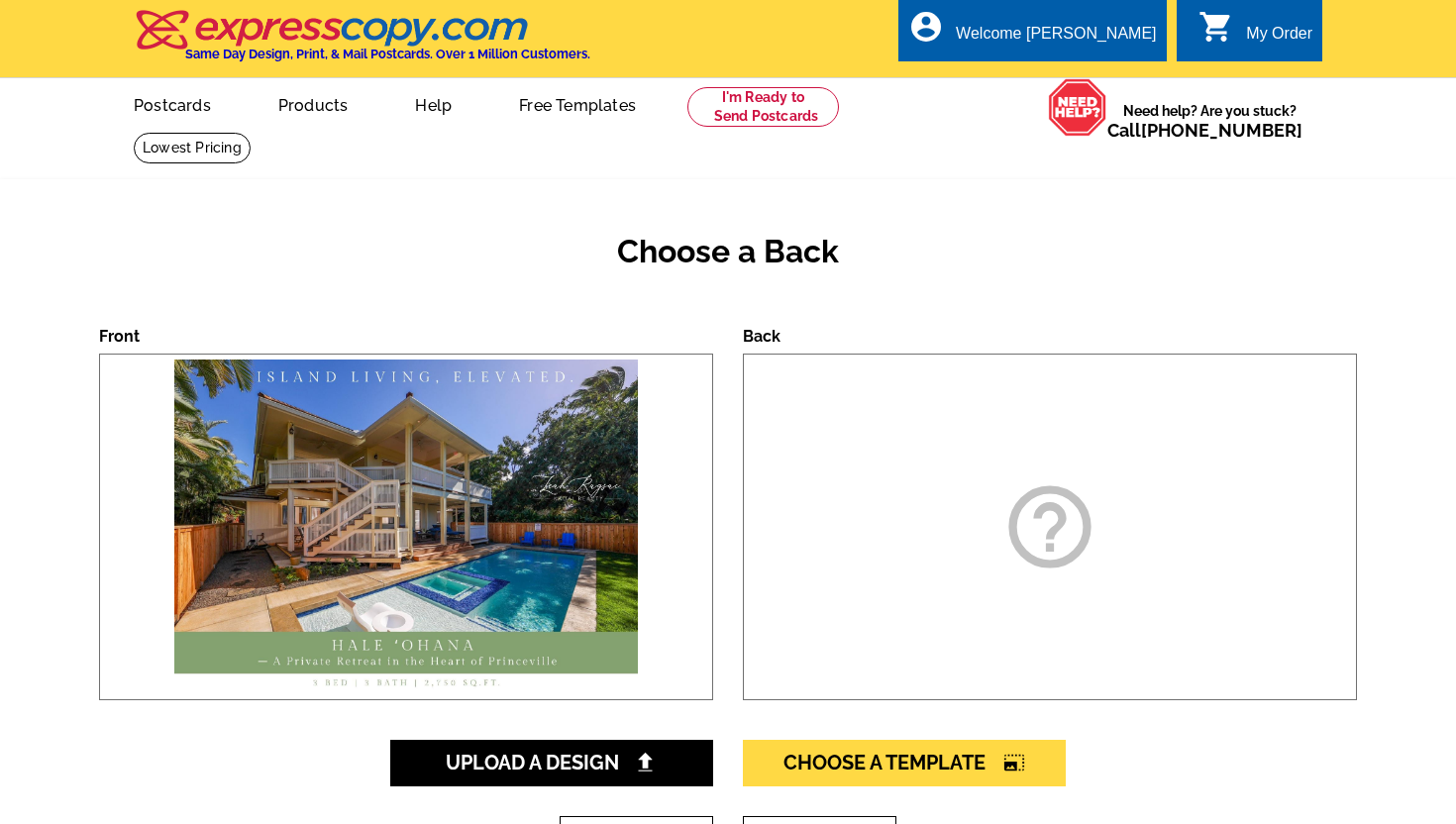 scroll, scrollTop: 0, scrollLeft: 0, axis: both 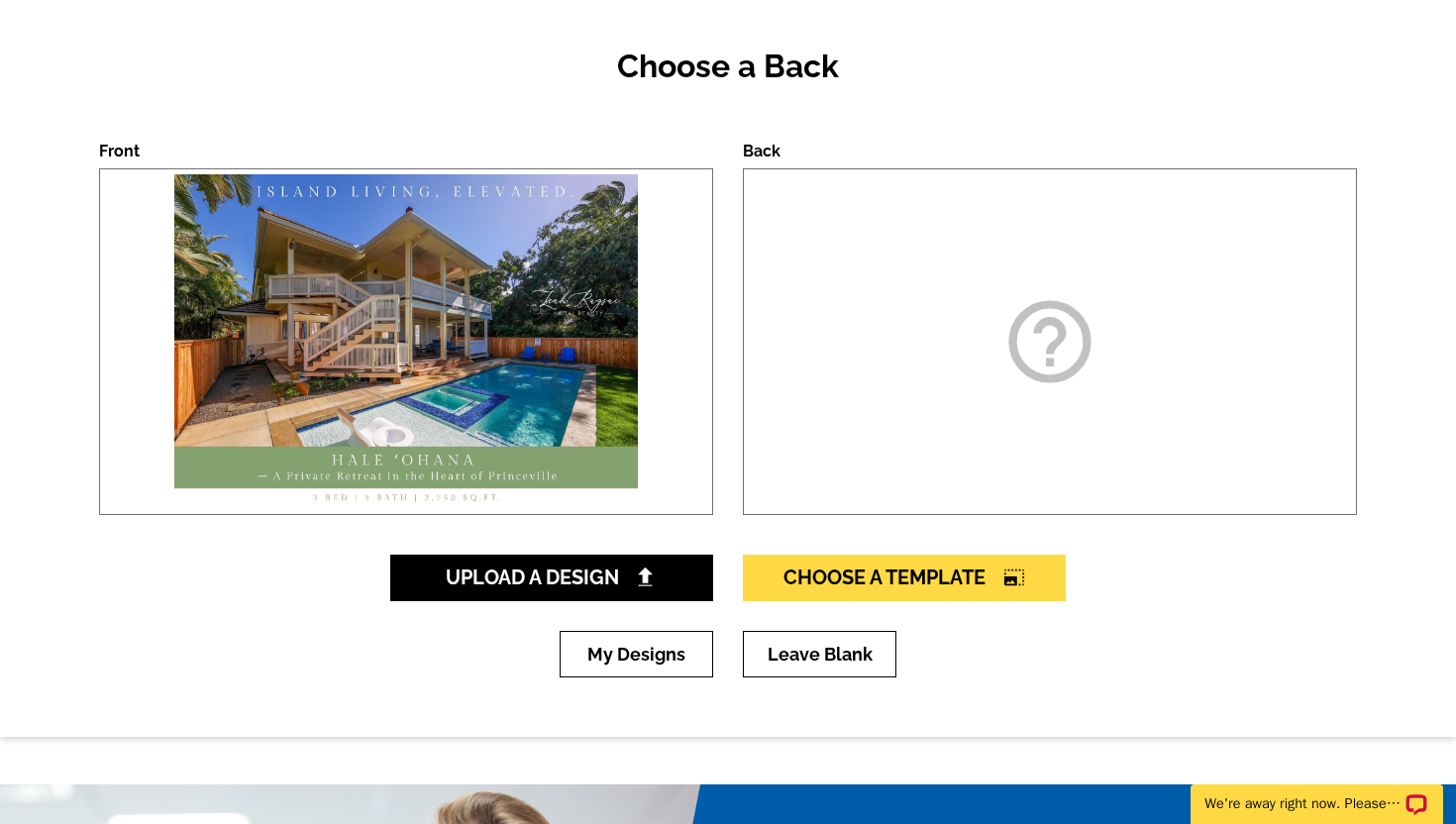 click on "help_outline" at bounding box center [1050, 342] 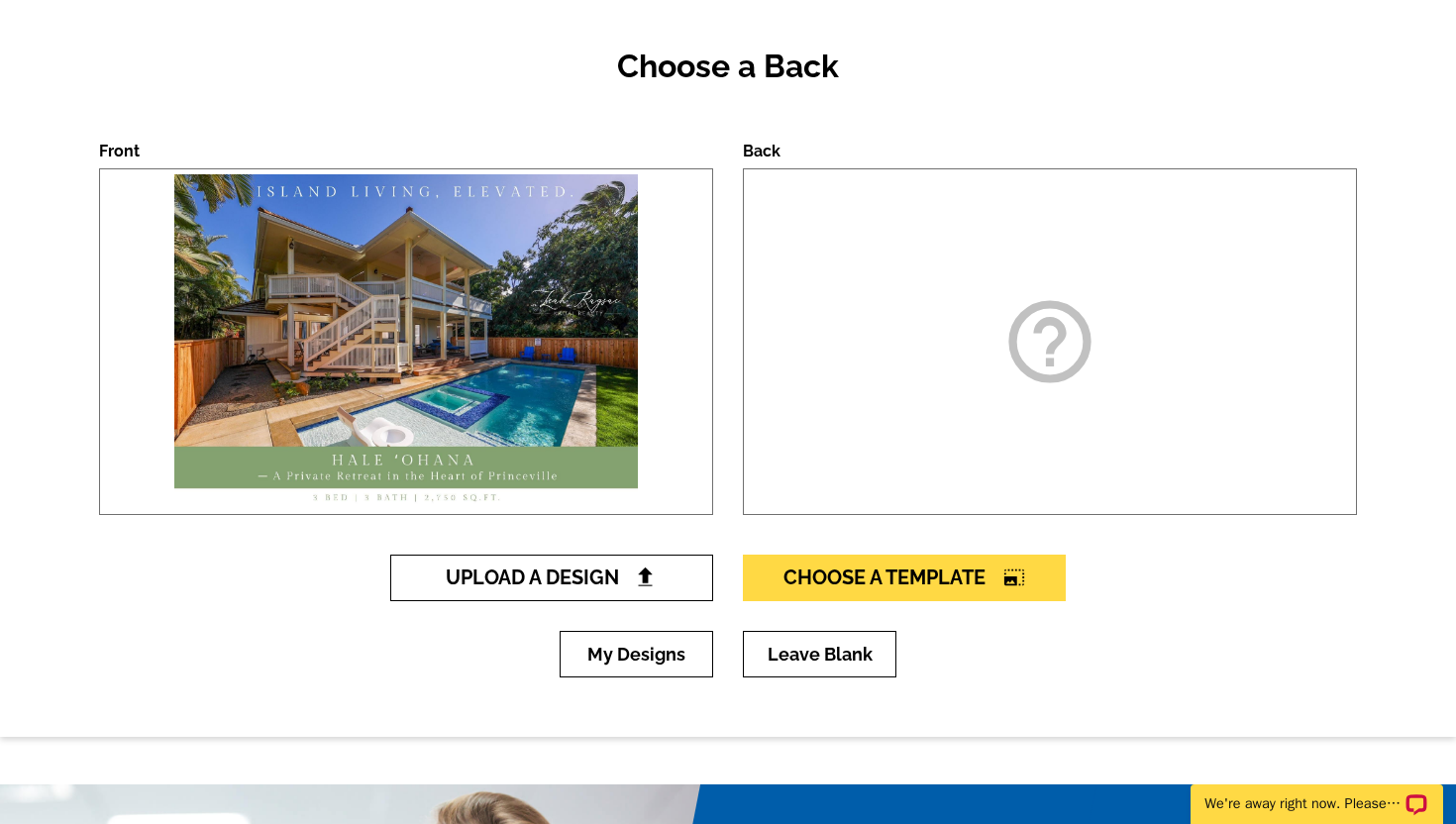 click on "Upload A Design" at bounding box center (552, 577) 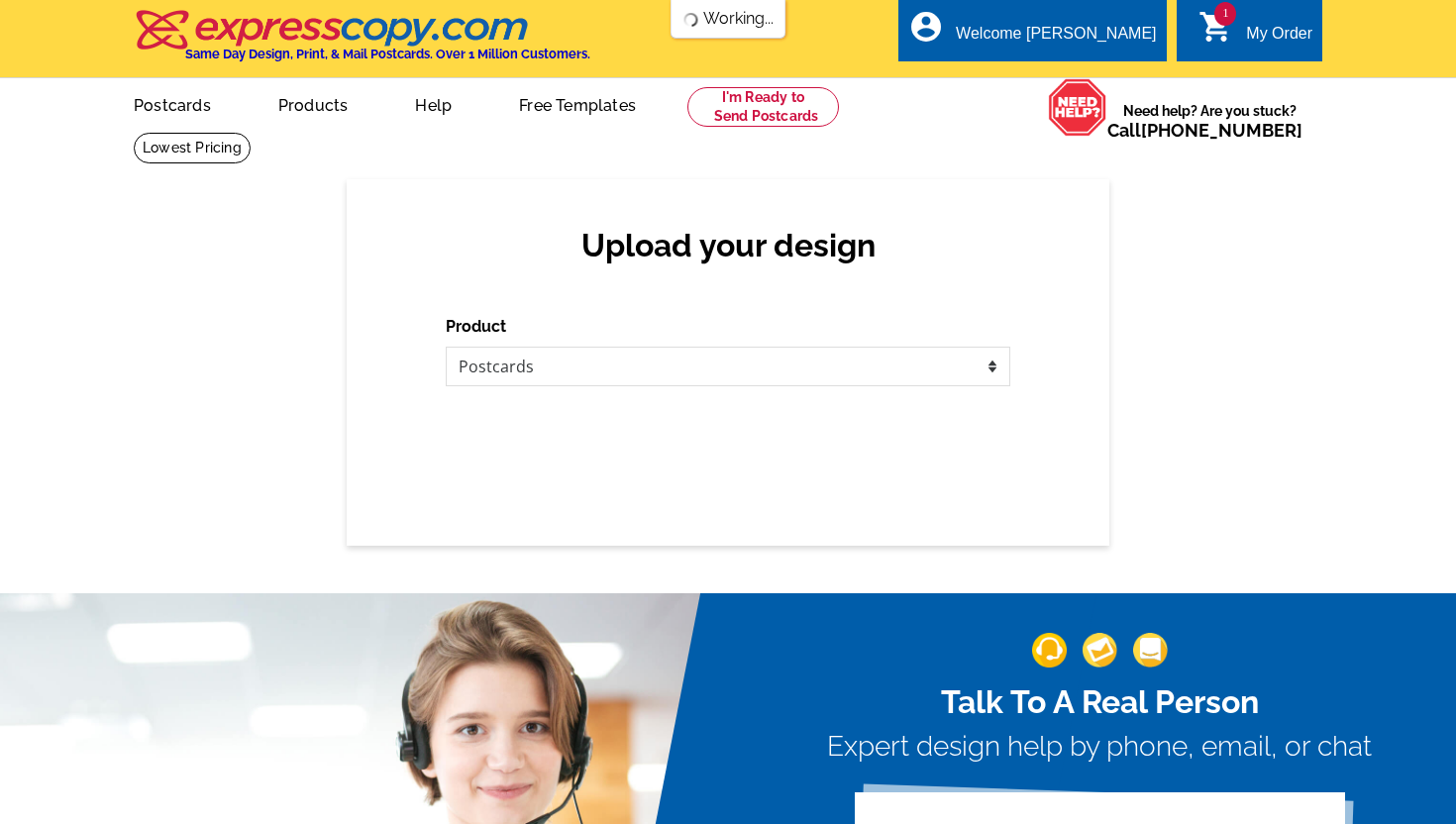 scroll, scrollTop: 0, scrollLeft: 0, axis: both 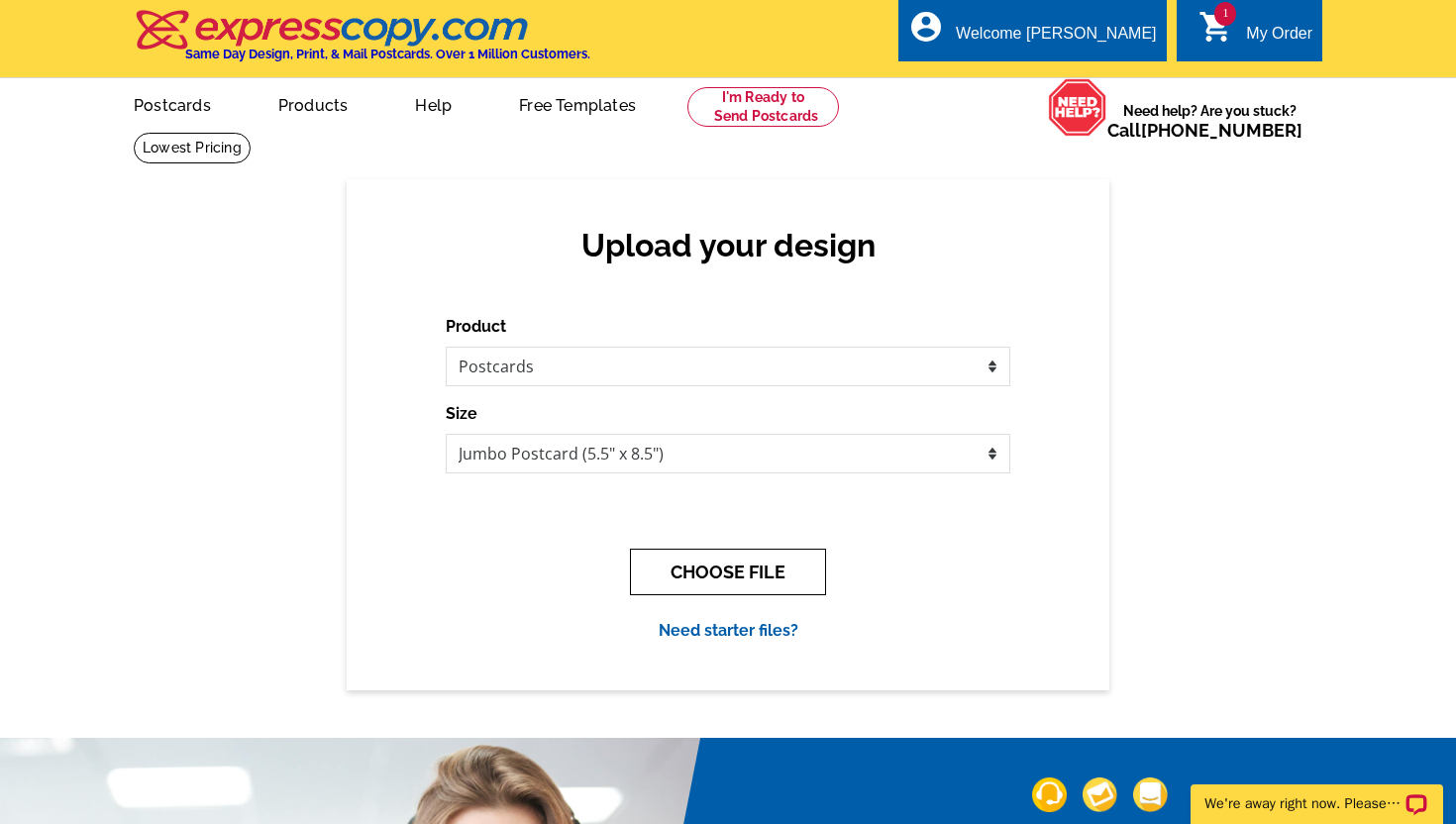 click on "CHOOSE FILE" at bounding box center (728, 571) 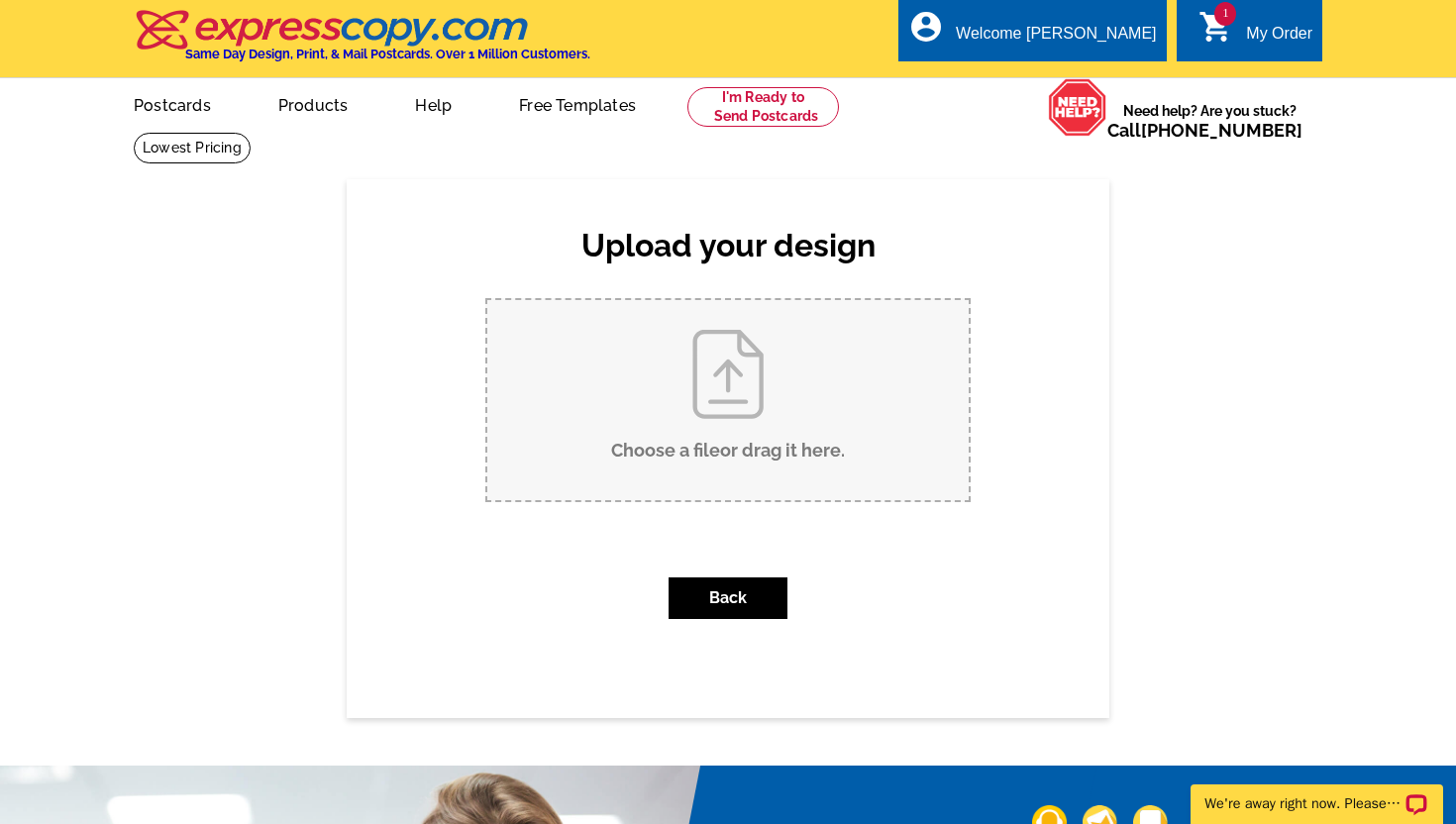 click on "Choose a file  or drag it here ." at bounding box center (728, 400) 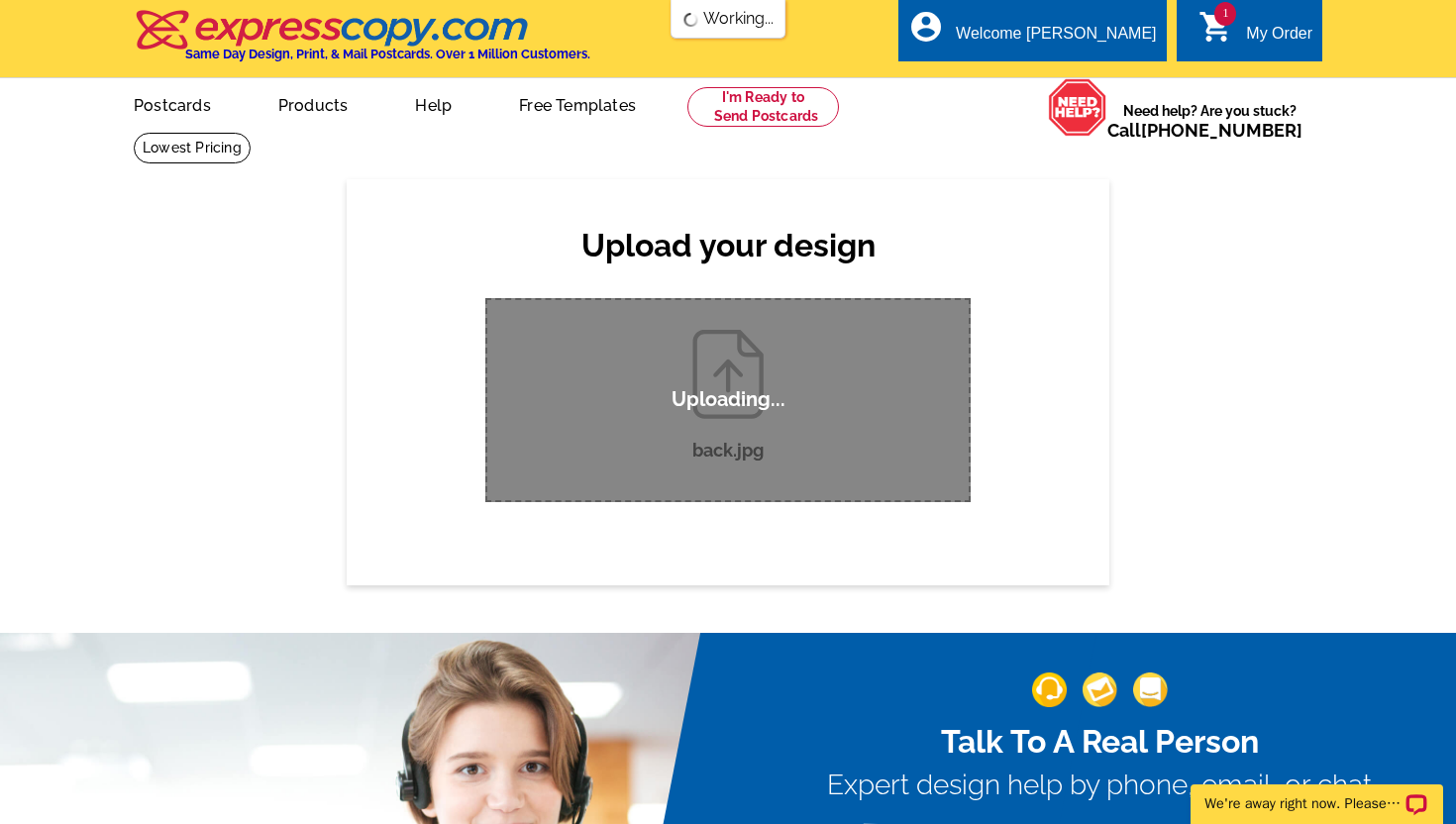 scroll, scrollTop: 0, scrollLeft: 0, axis: both 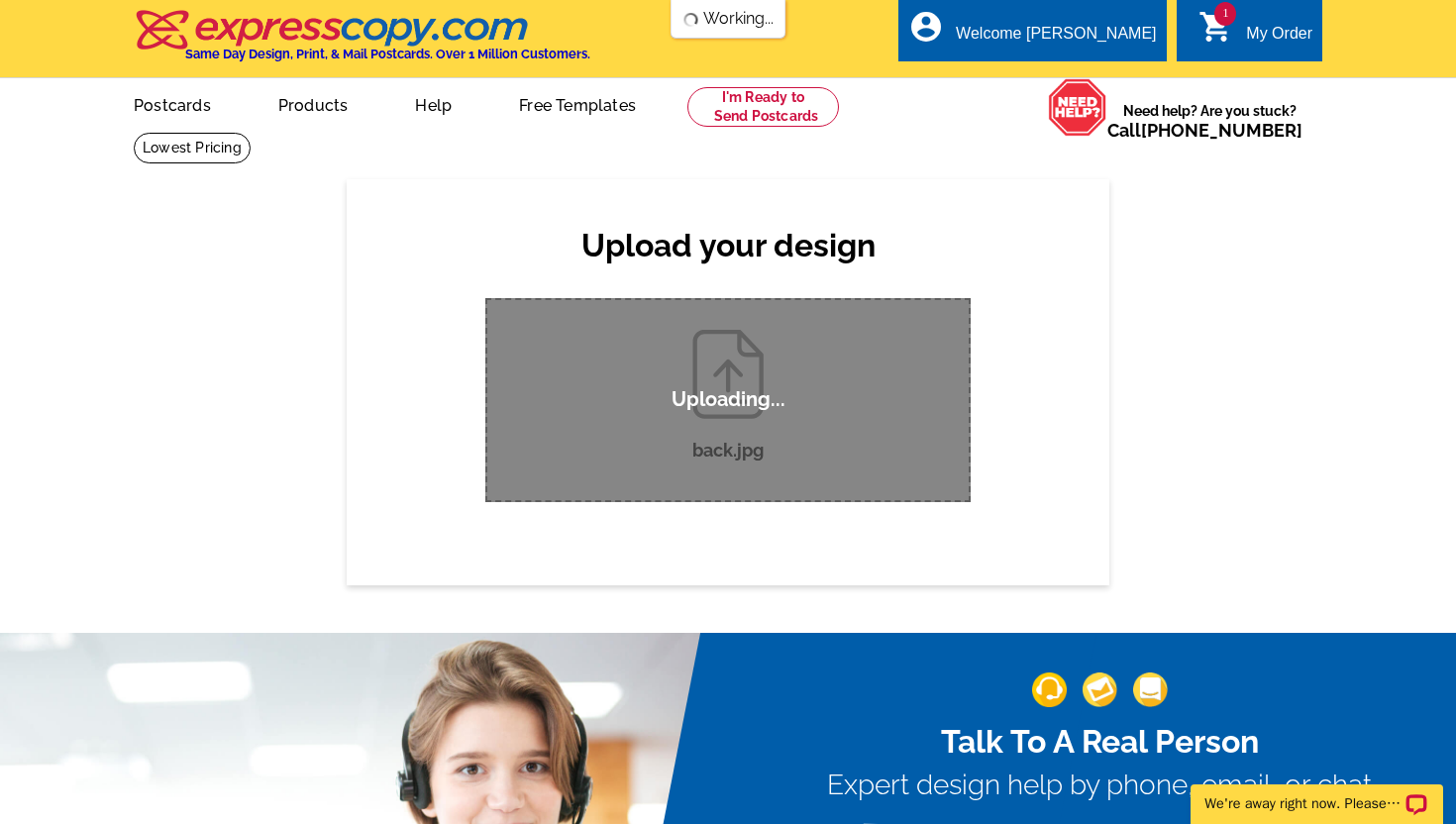 type 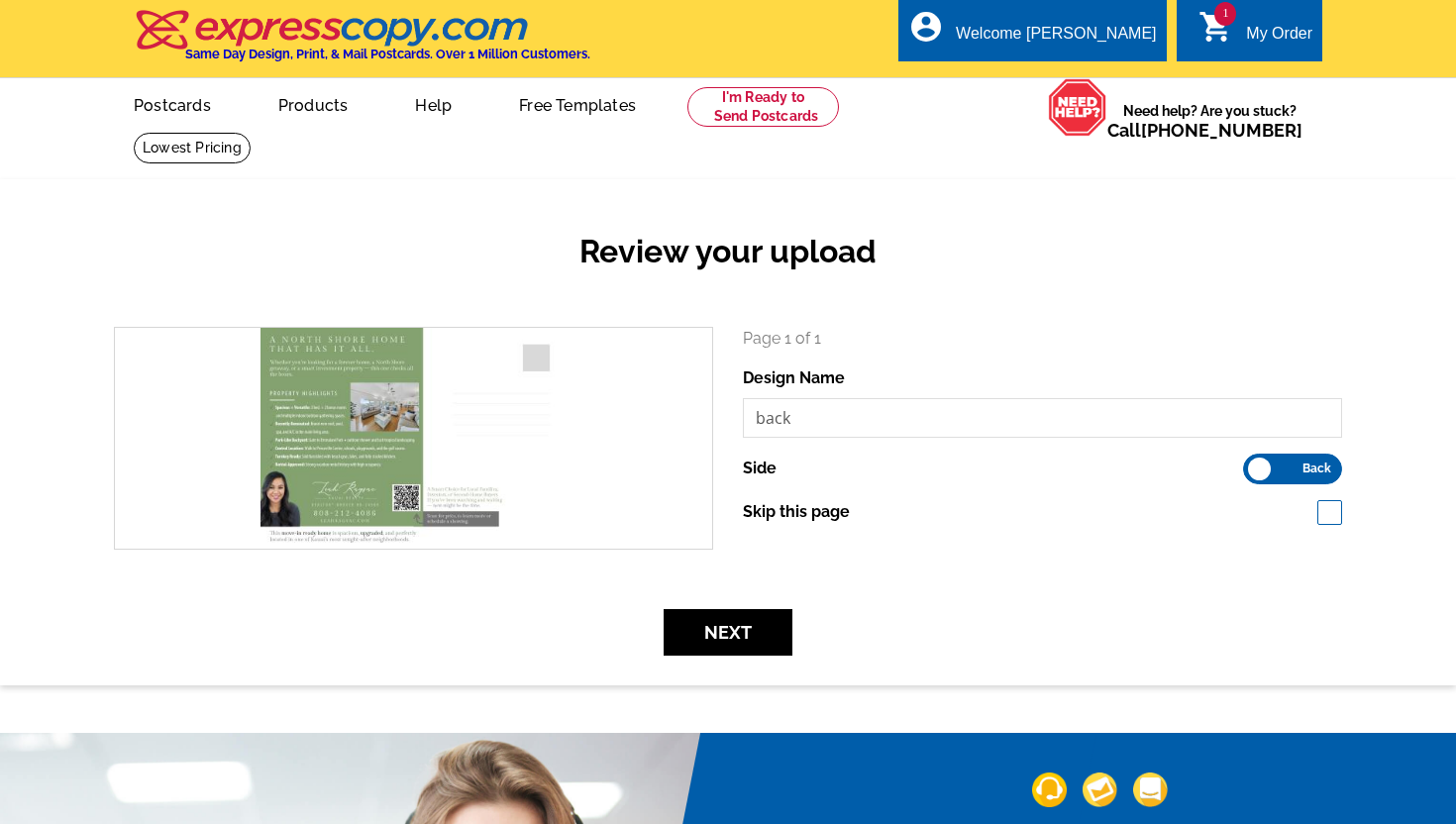 scroll, scrollTop: 0, scrollLeft: 0, axis: both 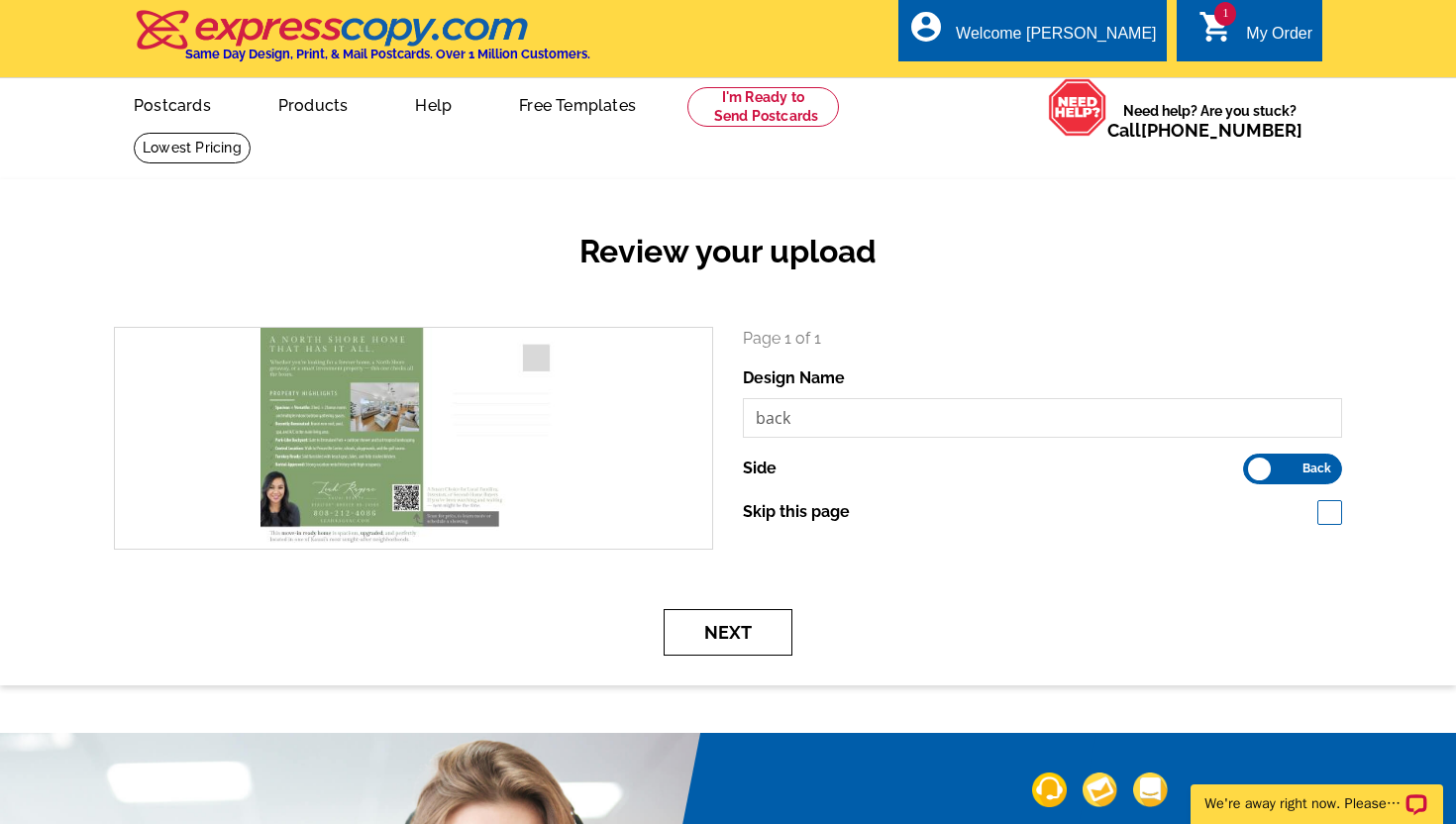 click on "Next" at bounding box center (728, 632) 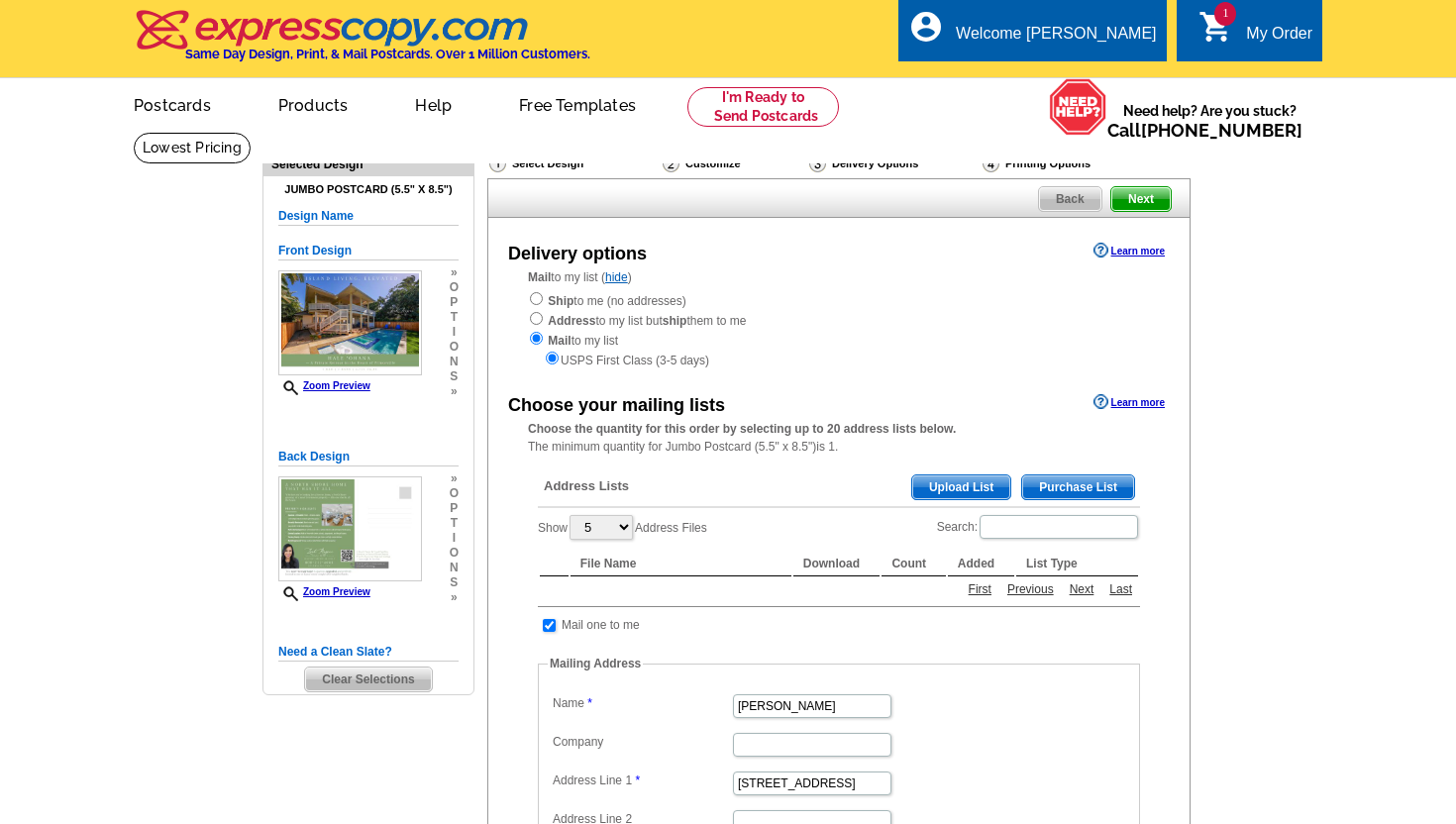 scroll, scrollTop: 0, scrollLeft: 0, axis: both 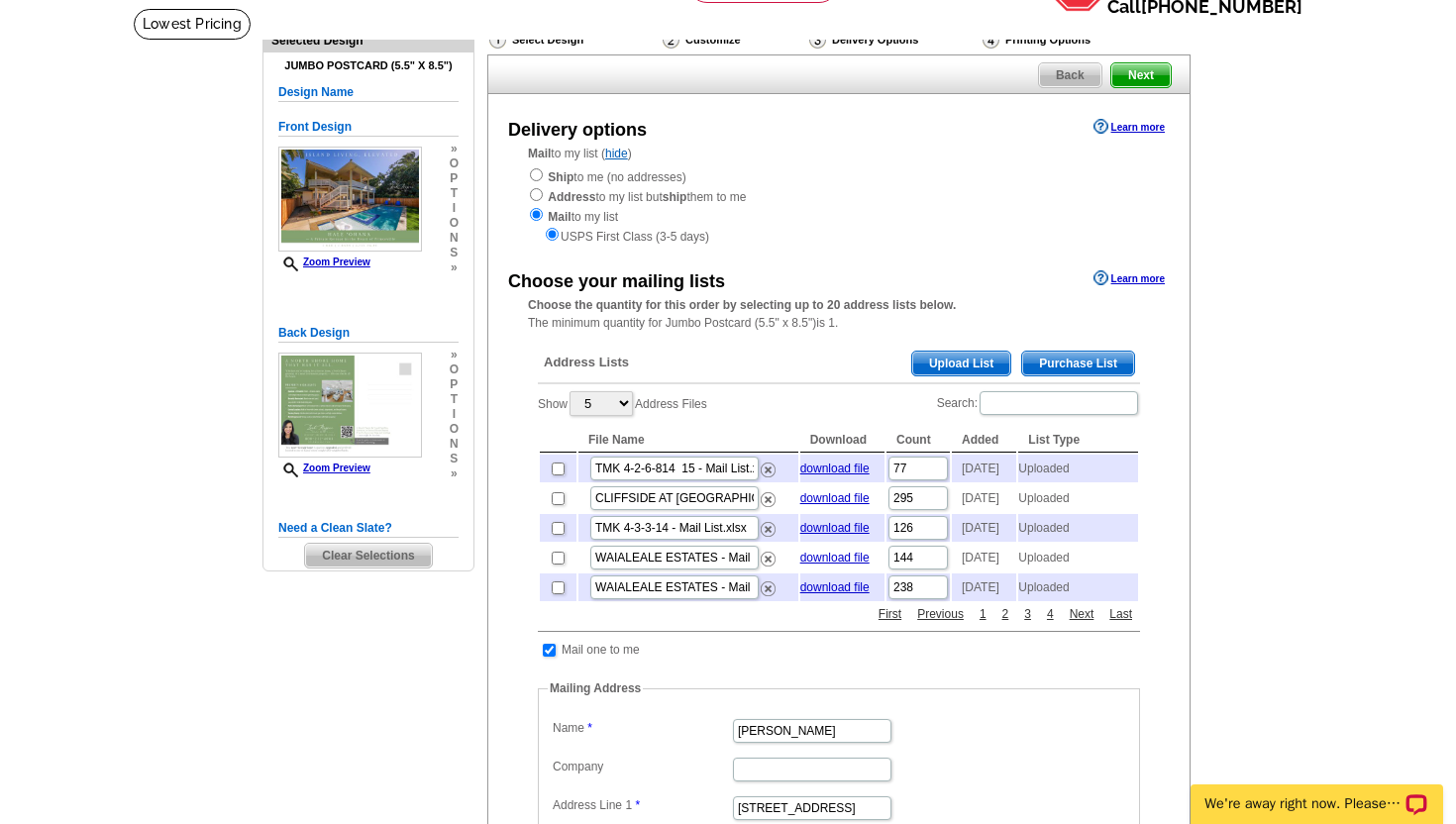 click on "Upload List" at bounding box center (961, 363) 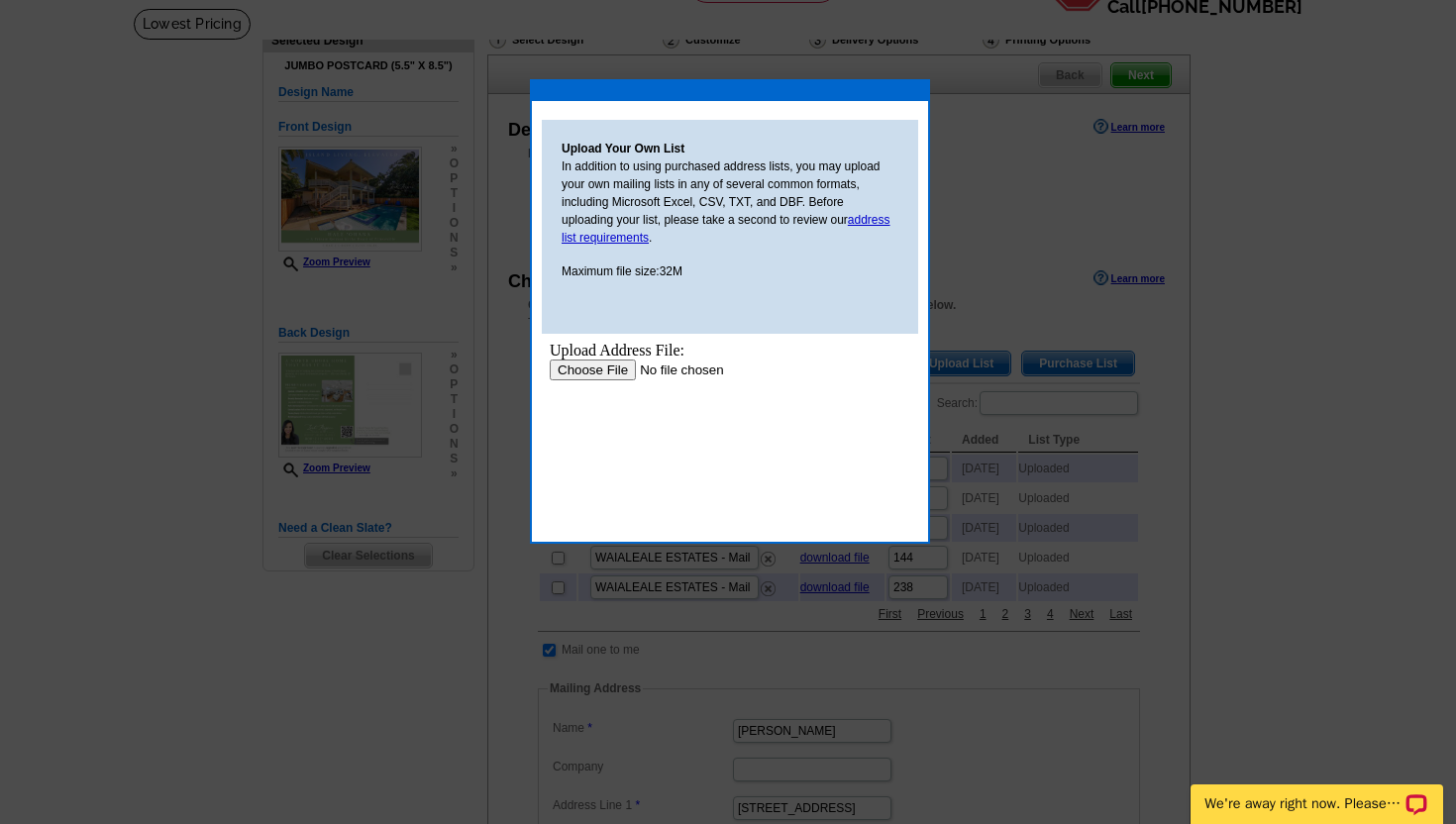 scroll, scrollTop: 0, scrollLeft: 0, axis: both 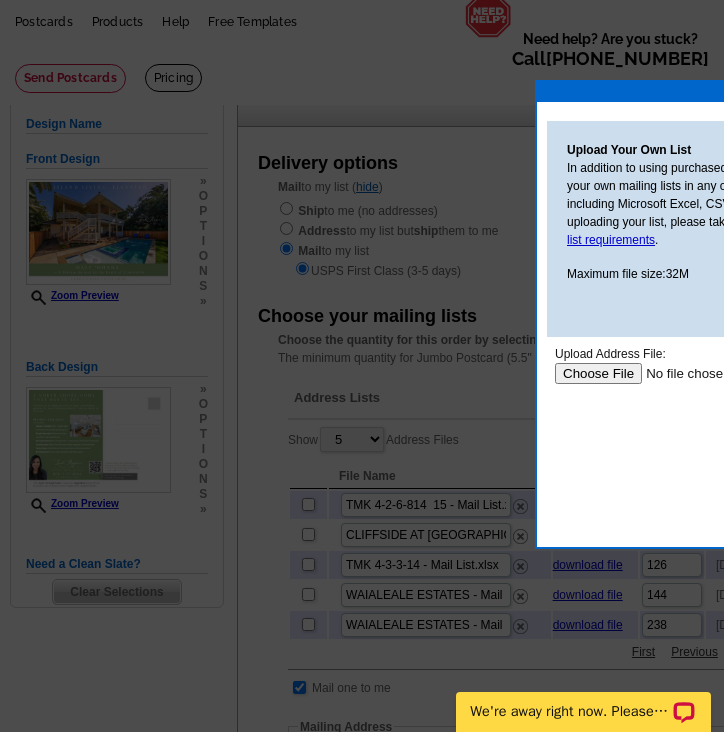 click at bounding box center [681, 373] 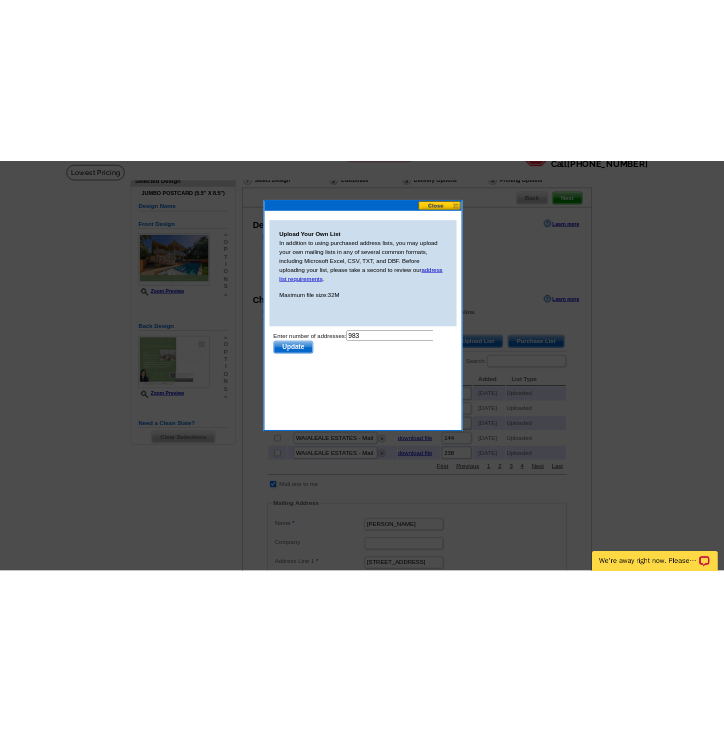 scroll, scrollTop: 0, scrollLeft: 0, axis: both 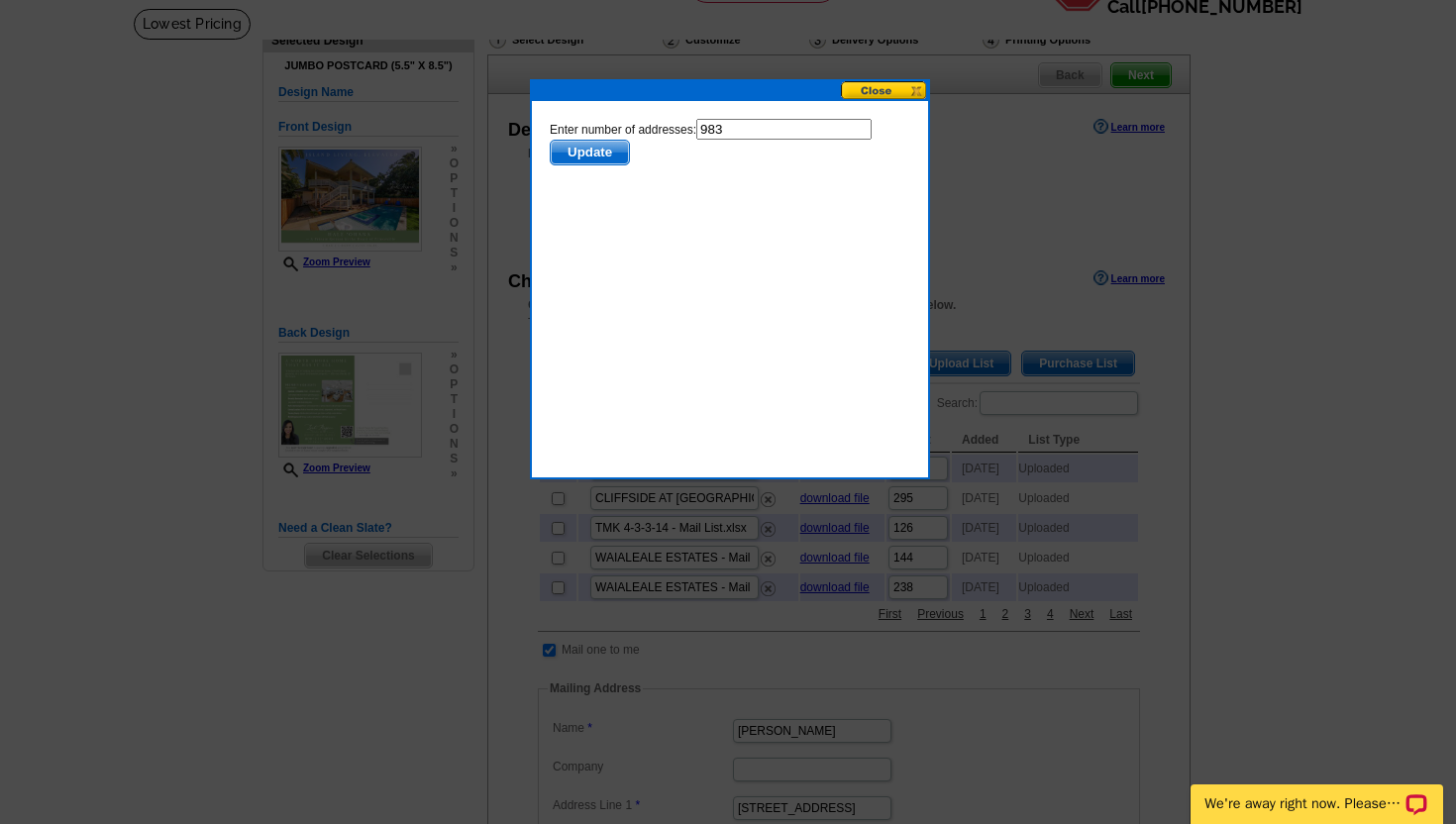 click on "983" at bounding box center [783, 129] 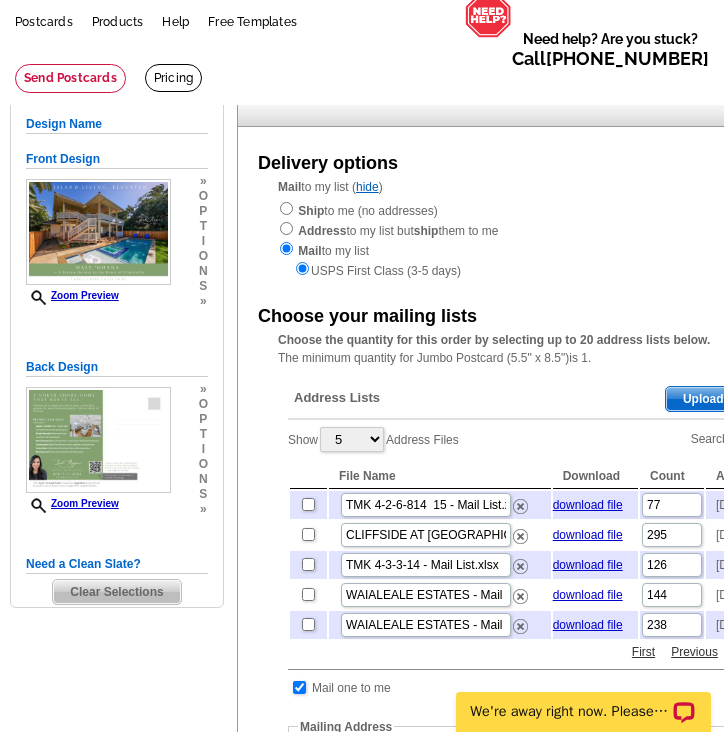 click on "Upload List" at bounding box center [715, 399] 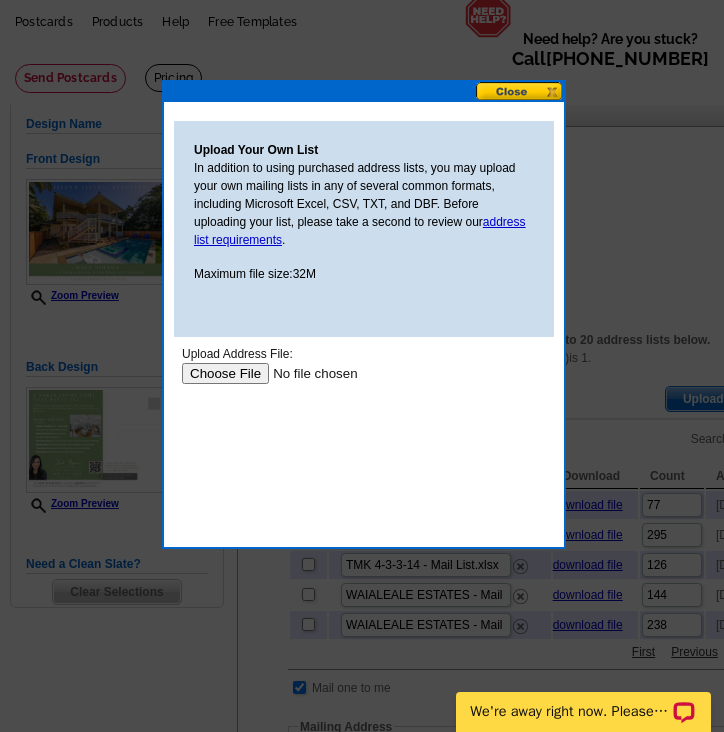 scroll, scrollTop: 0, scrollLeft: 0, axis: both 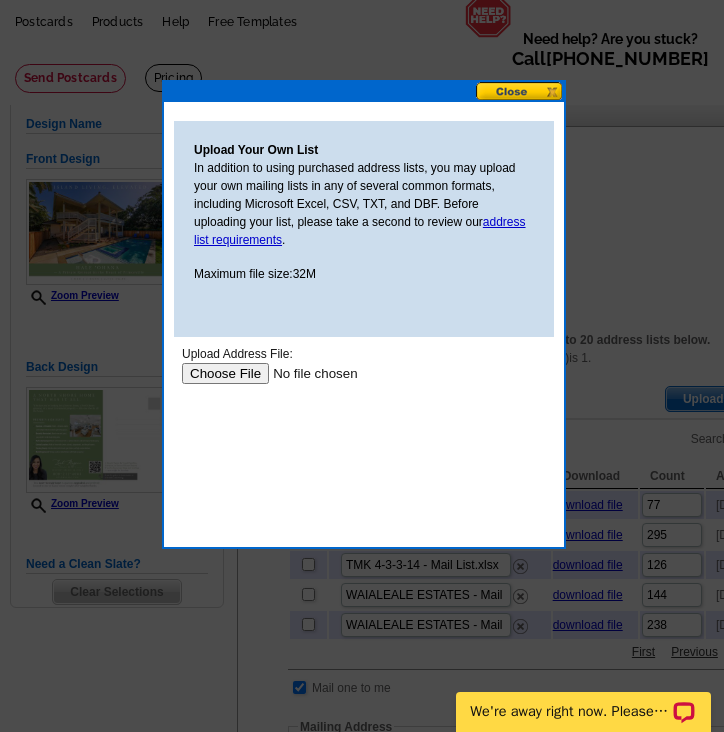 click at bounding box center (308, 373) 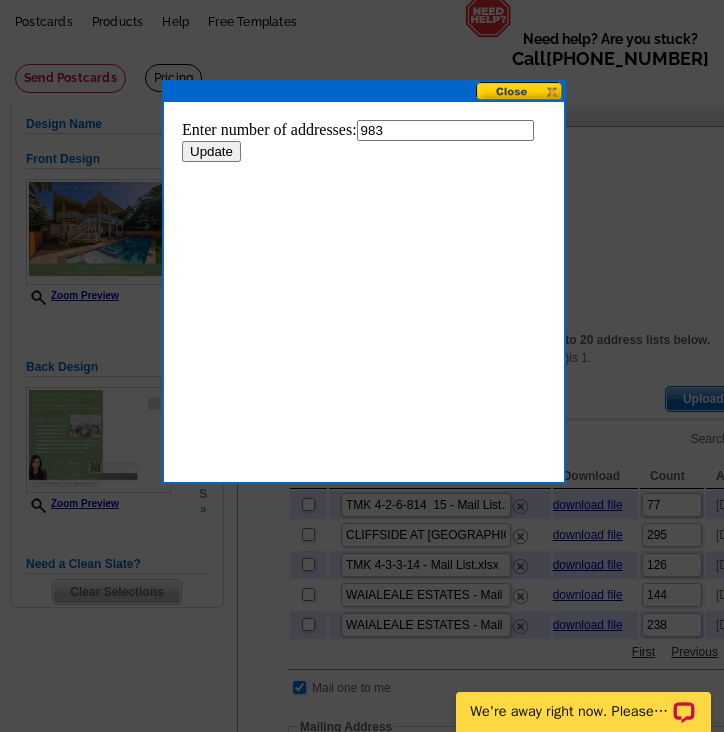scroll, scrollTop: 0, scrollLeft: 0, axis: both 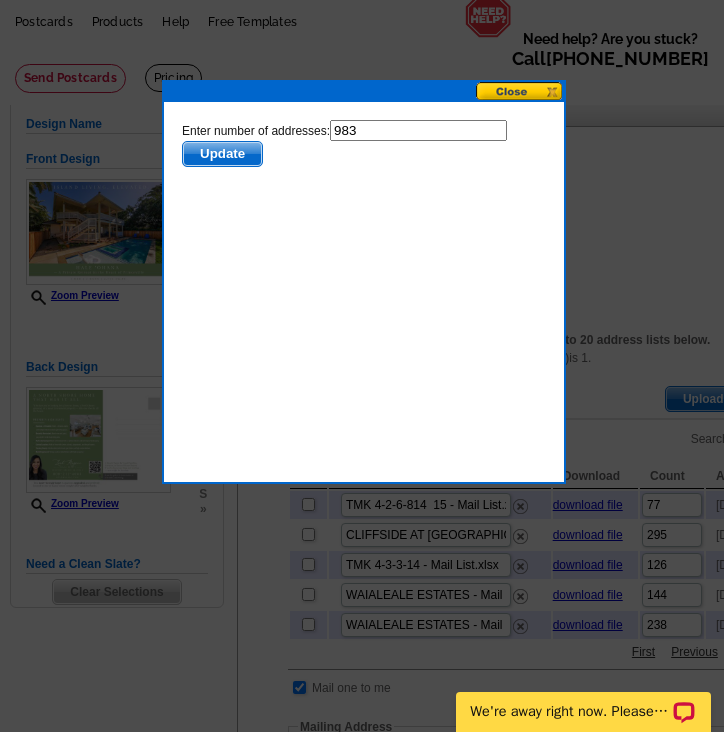click on "983" at bounding box center (418, 130) 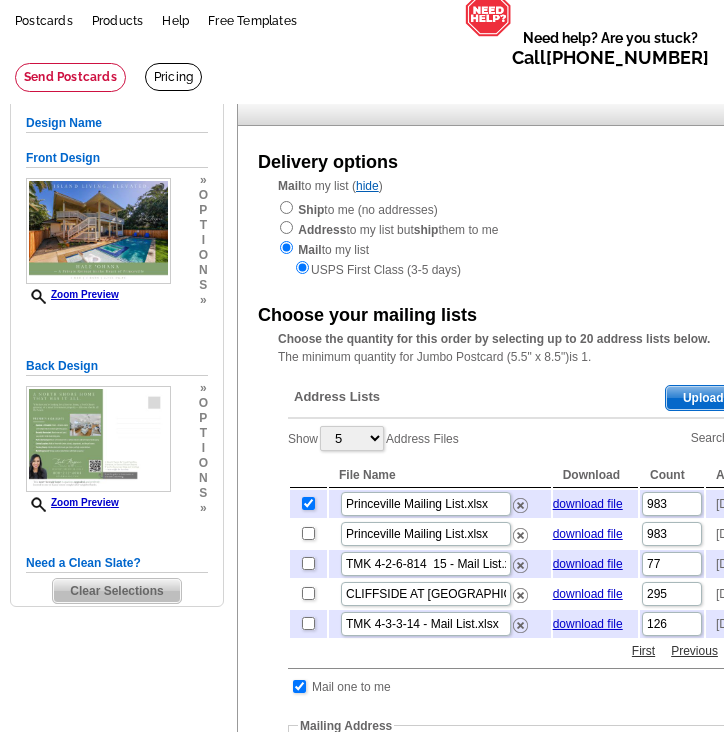 scroll, scrollTop: 125, scrollLeft: 0, axis: vertical 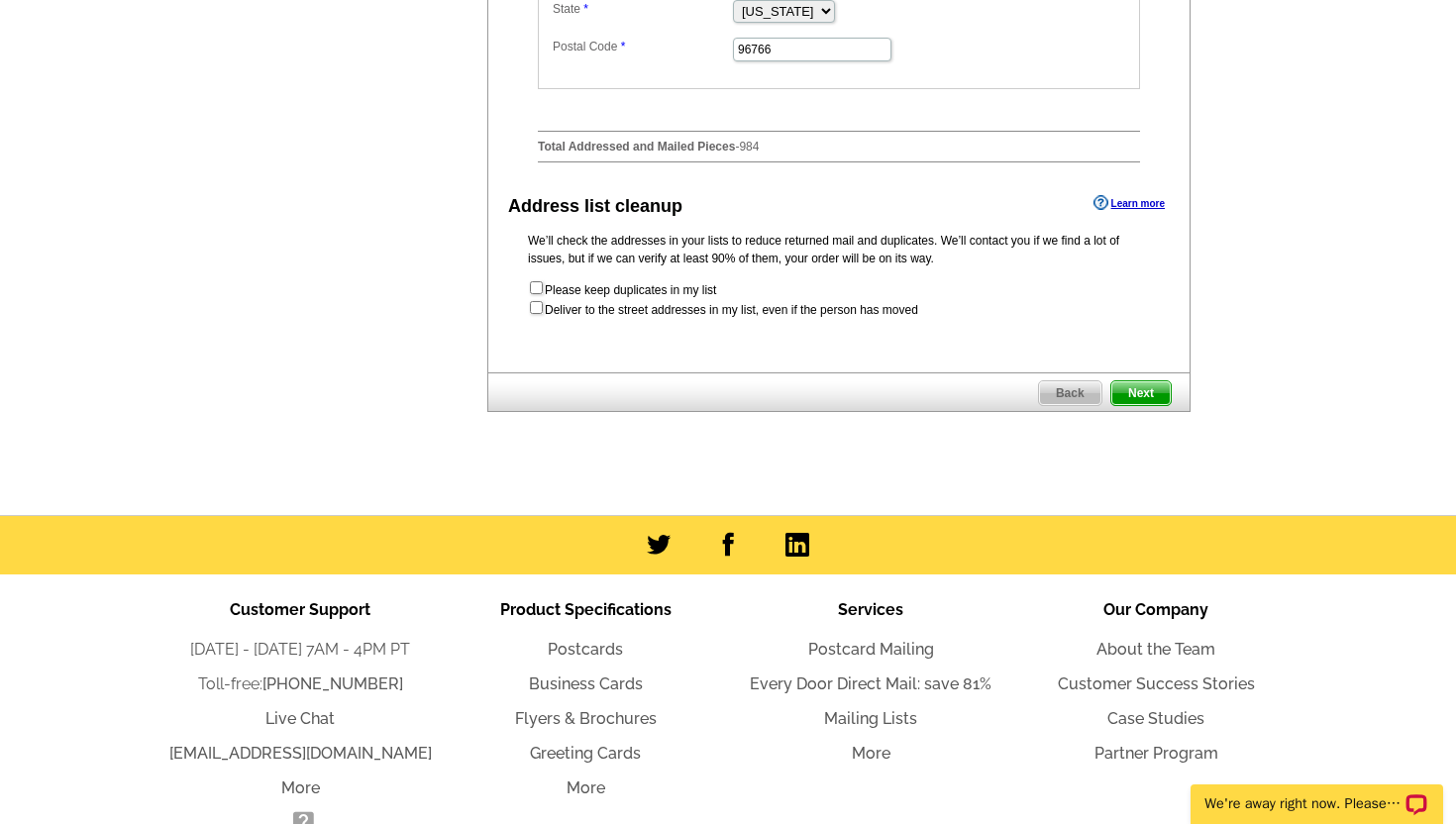 click on "Next" at bounding box center (1141, 393) 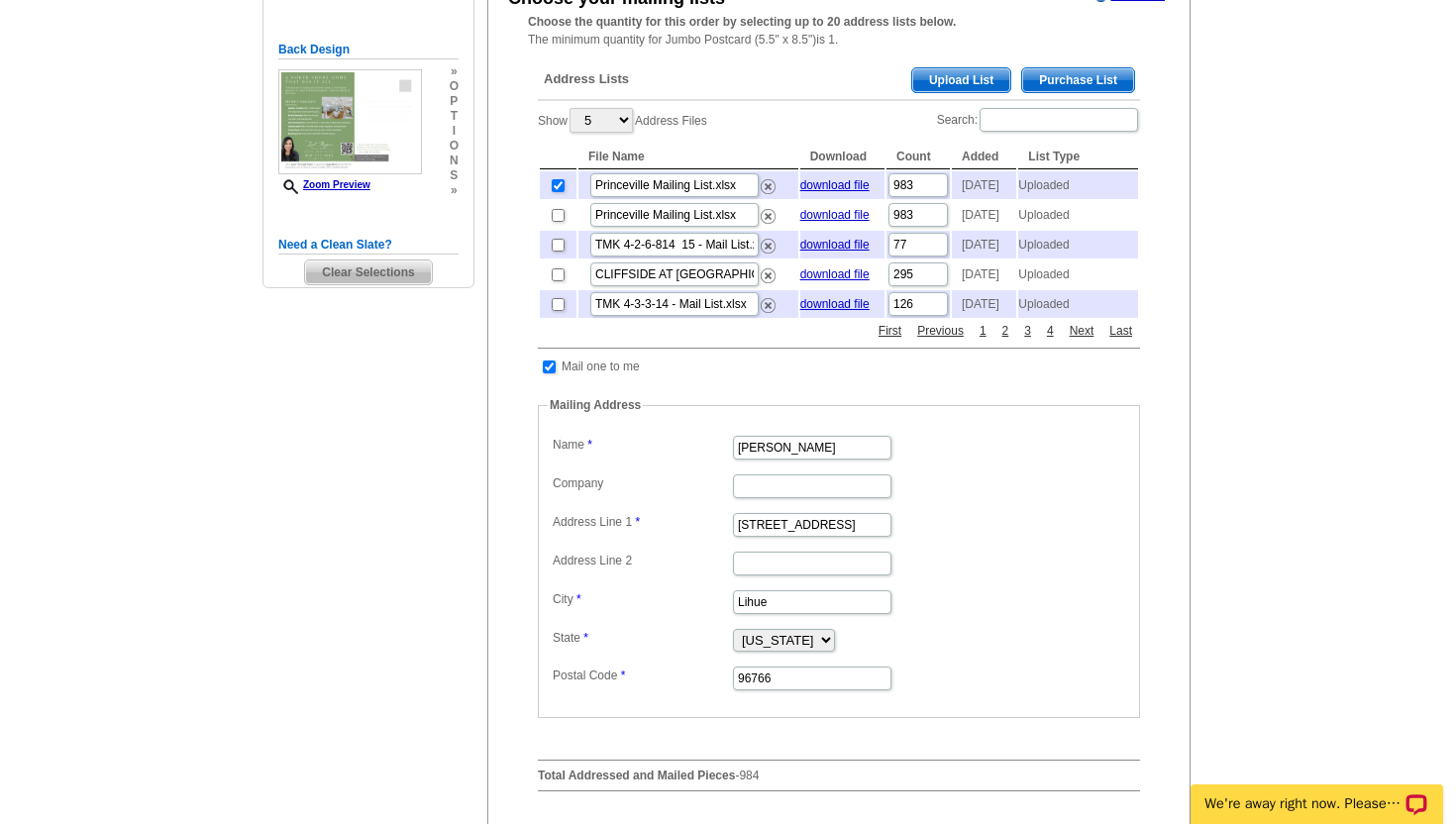 scroll, scrollTop: 281, scrollLeft: 0, axis: vertical 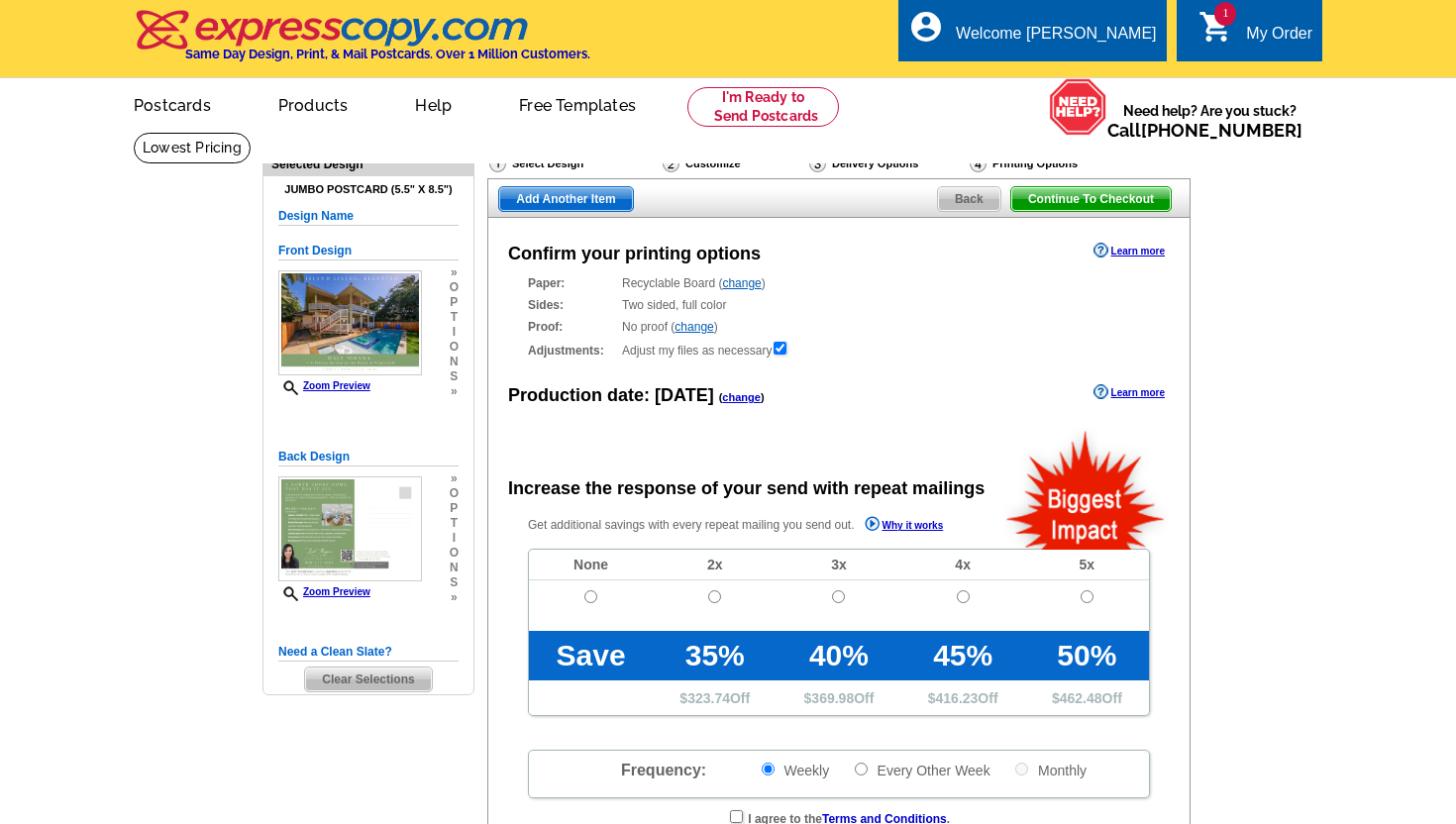 radio on "false" 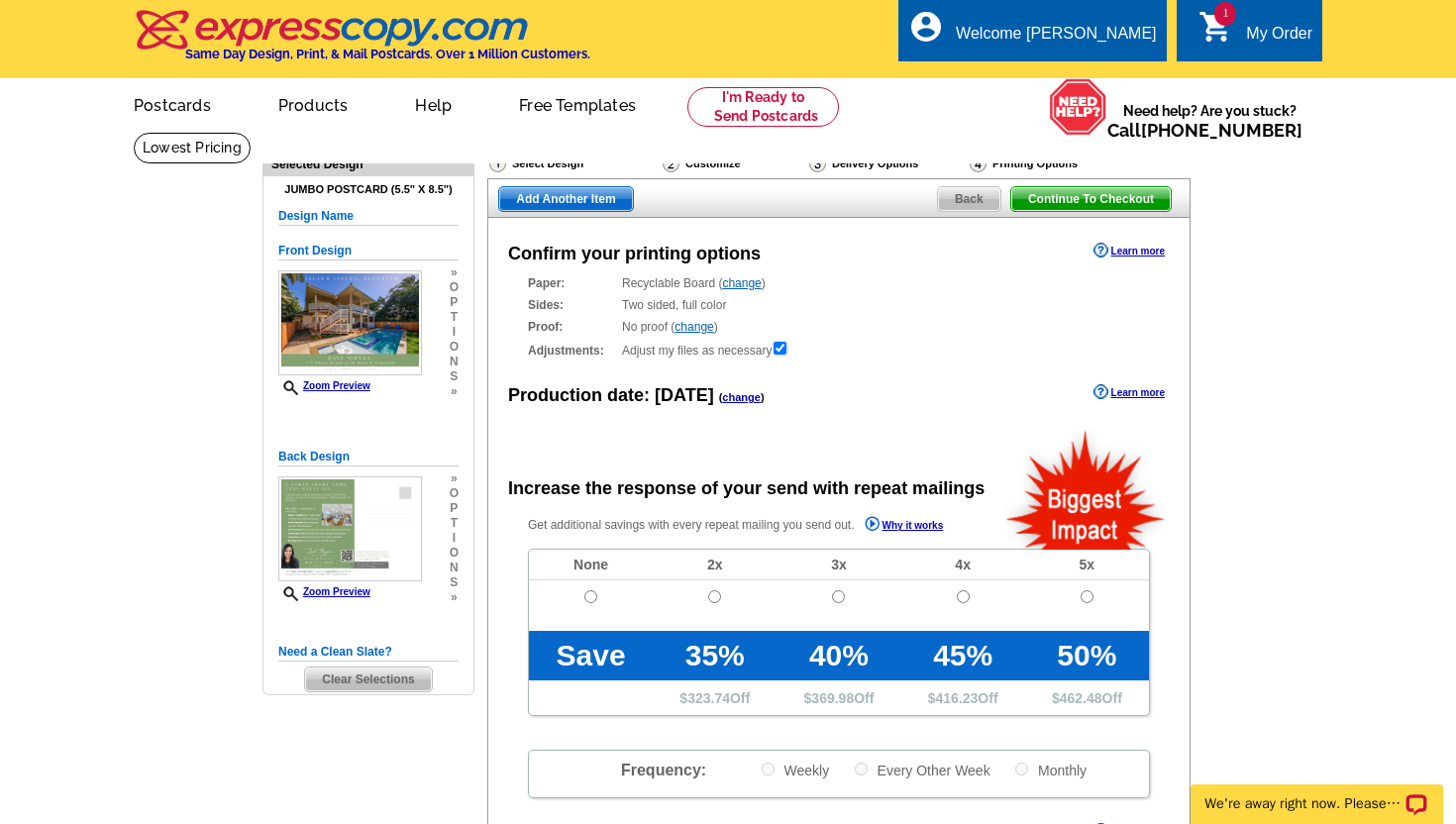 scroll, scrollTop: 0, scrollLeft: 0, axis: both 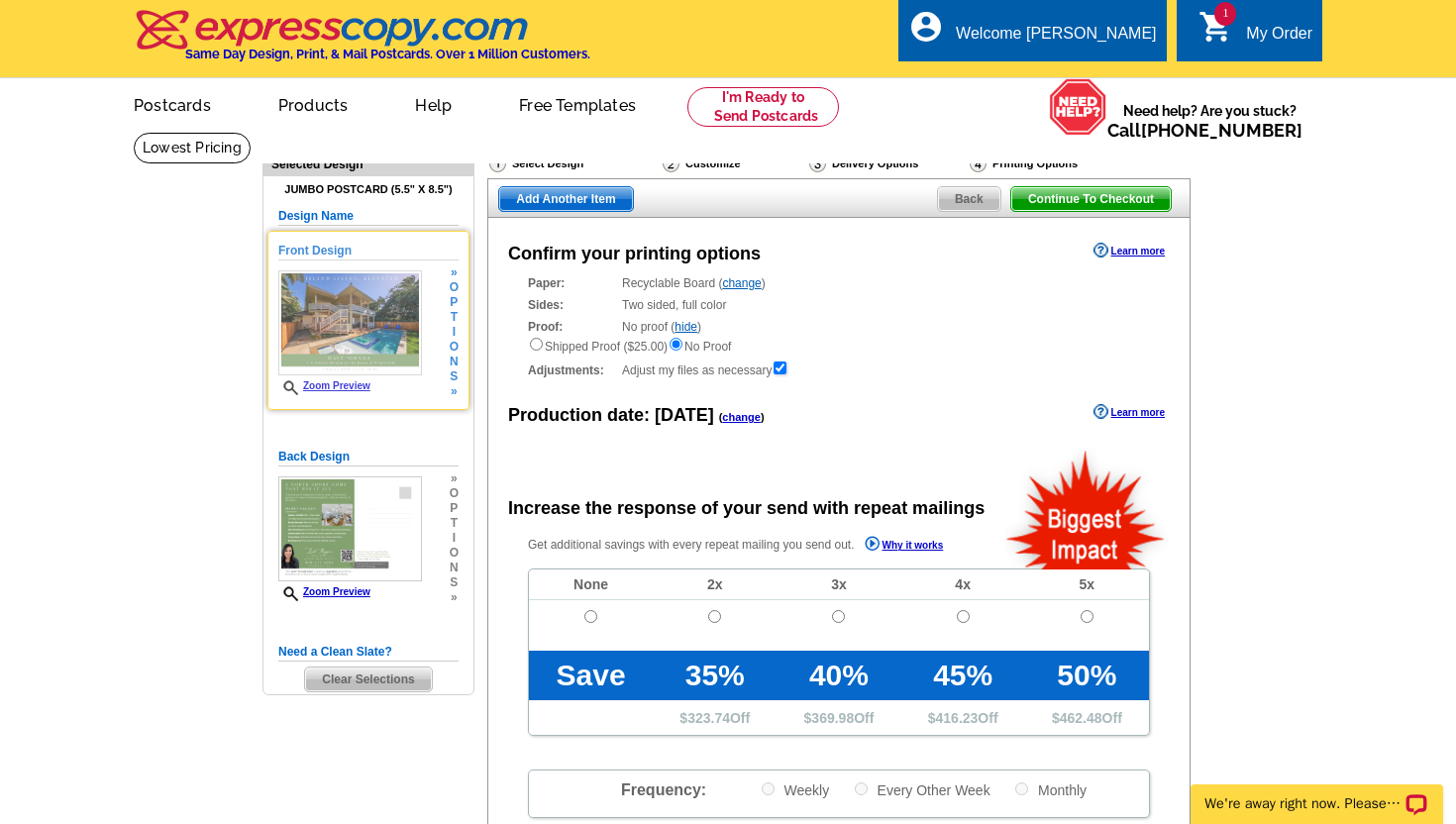 click at bounding box center [350, 323] 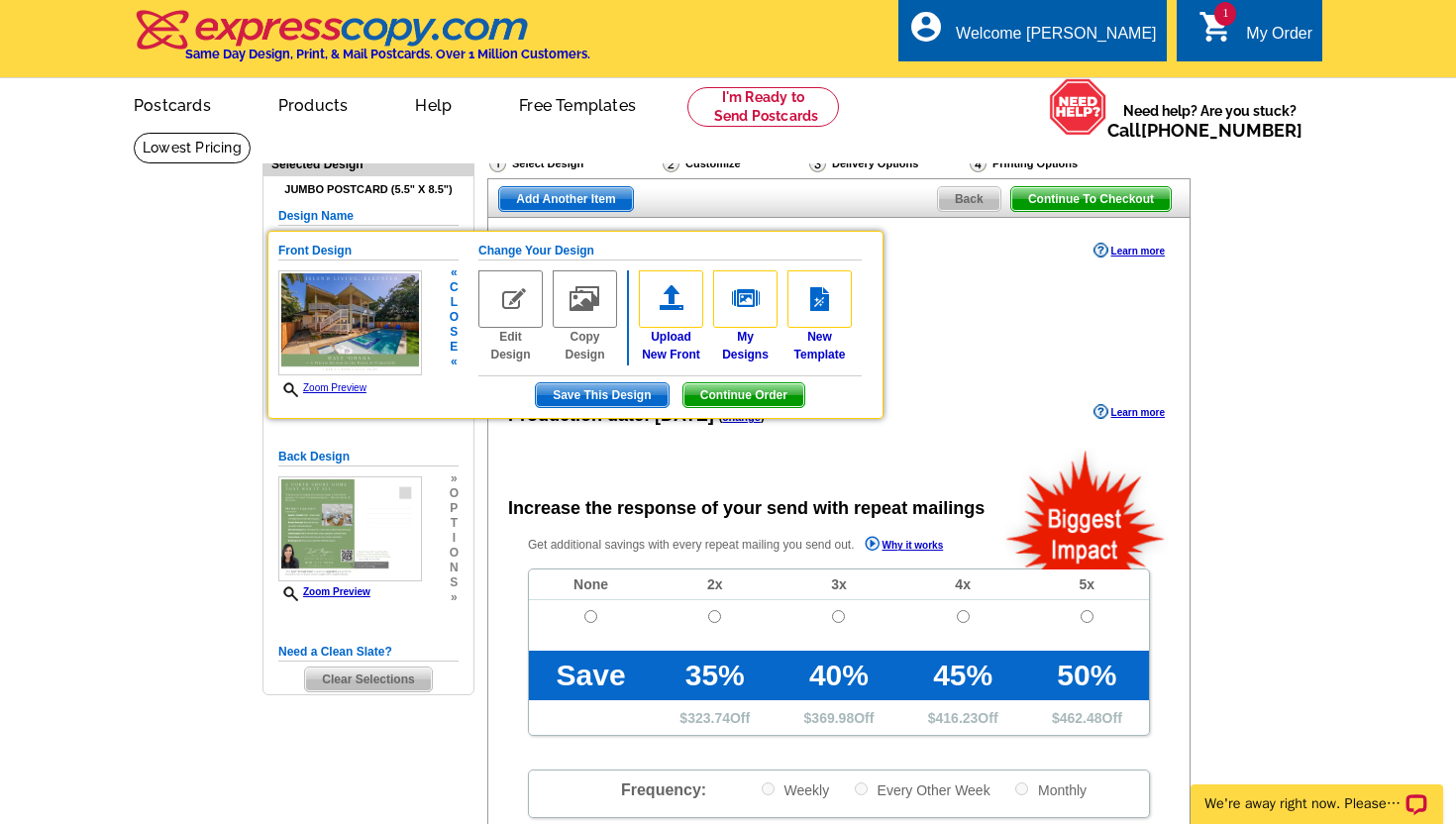 click at bounding box center [510, 299] 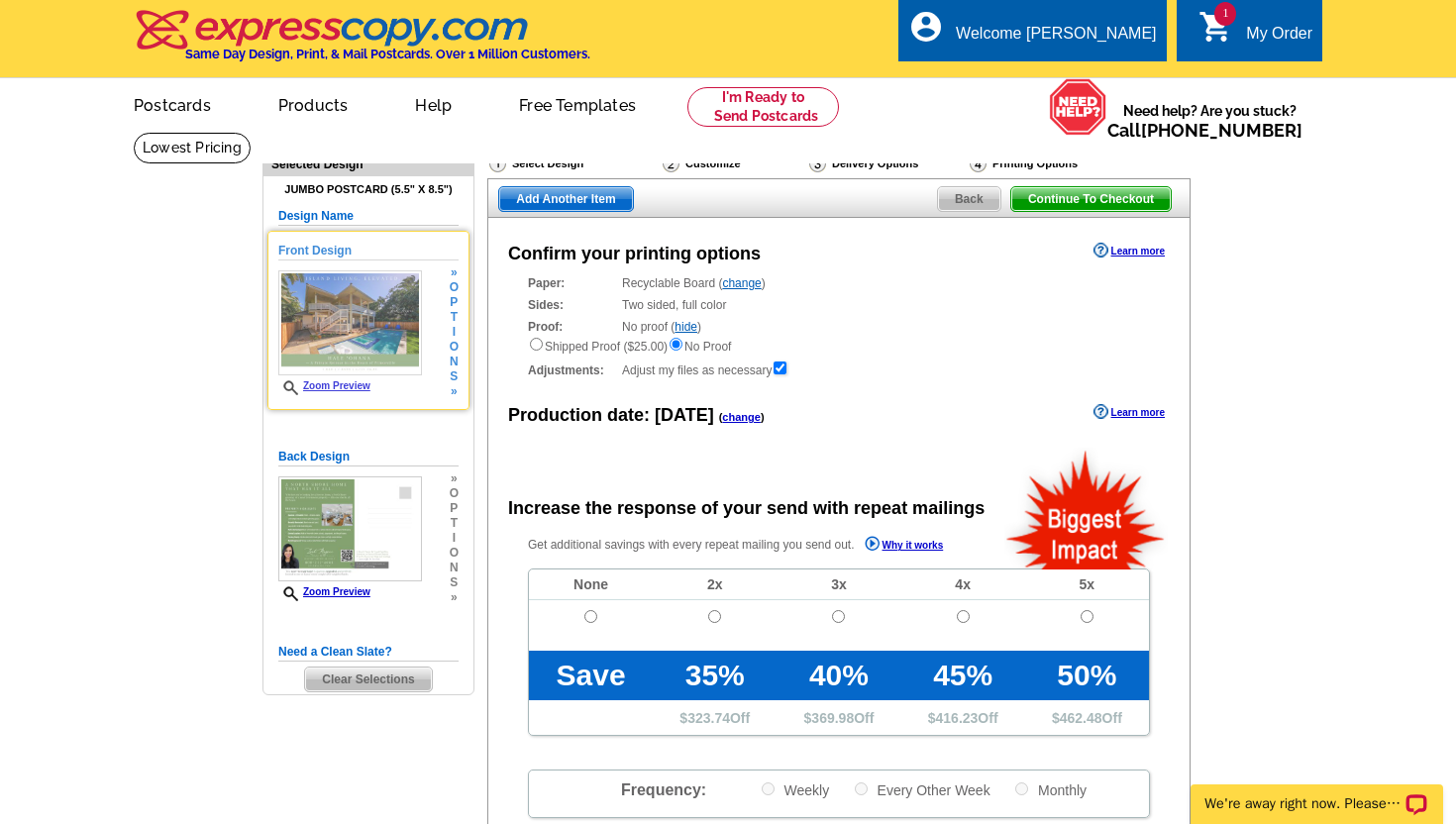 click at bounding box center (350, 323) 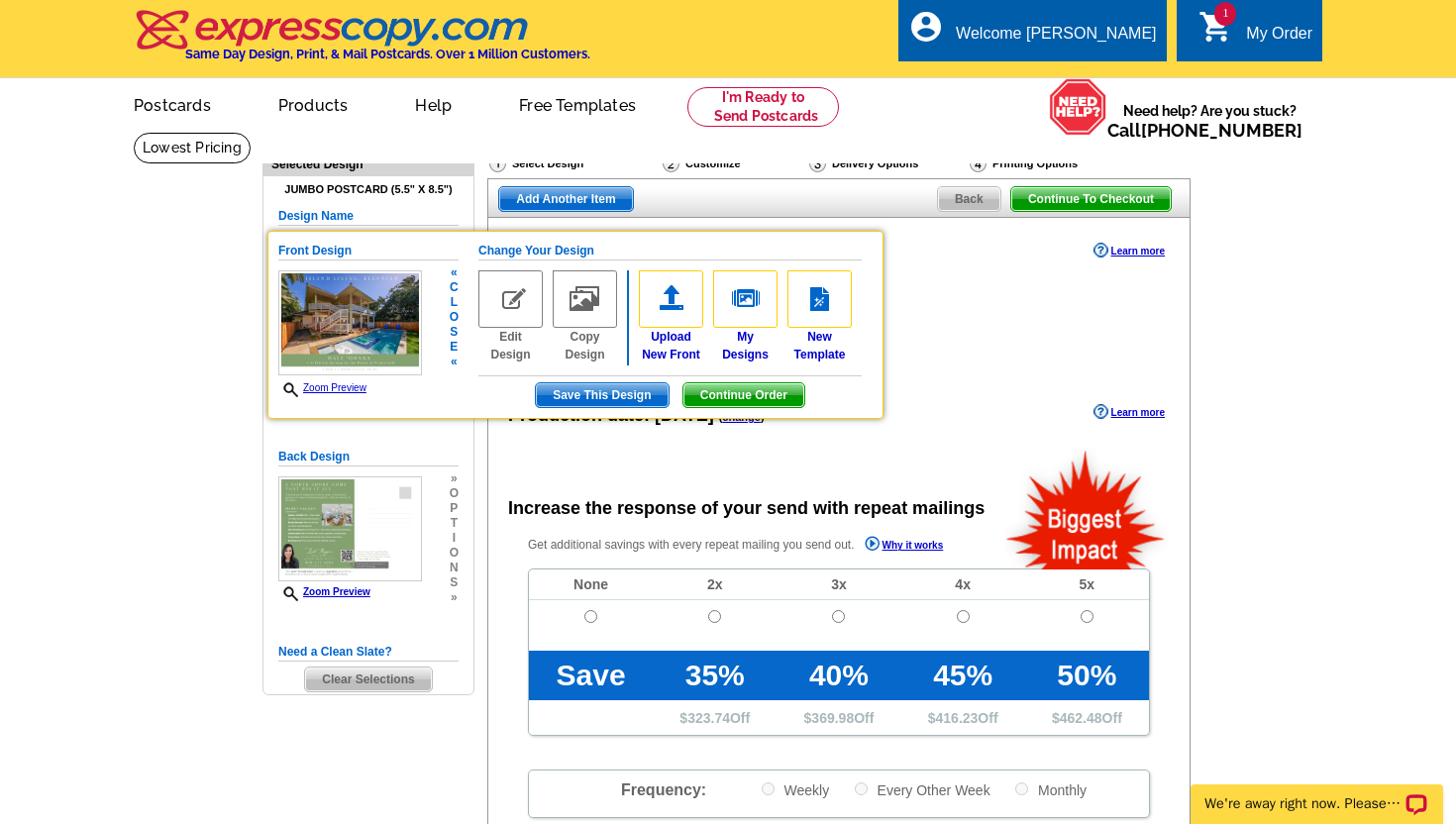 click on "Zoom Preview" at bounding box center [322, 387] 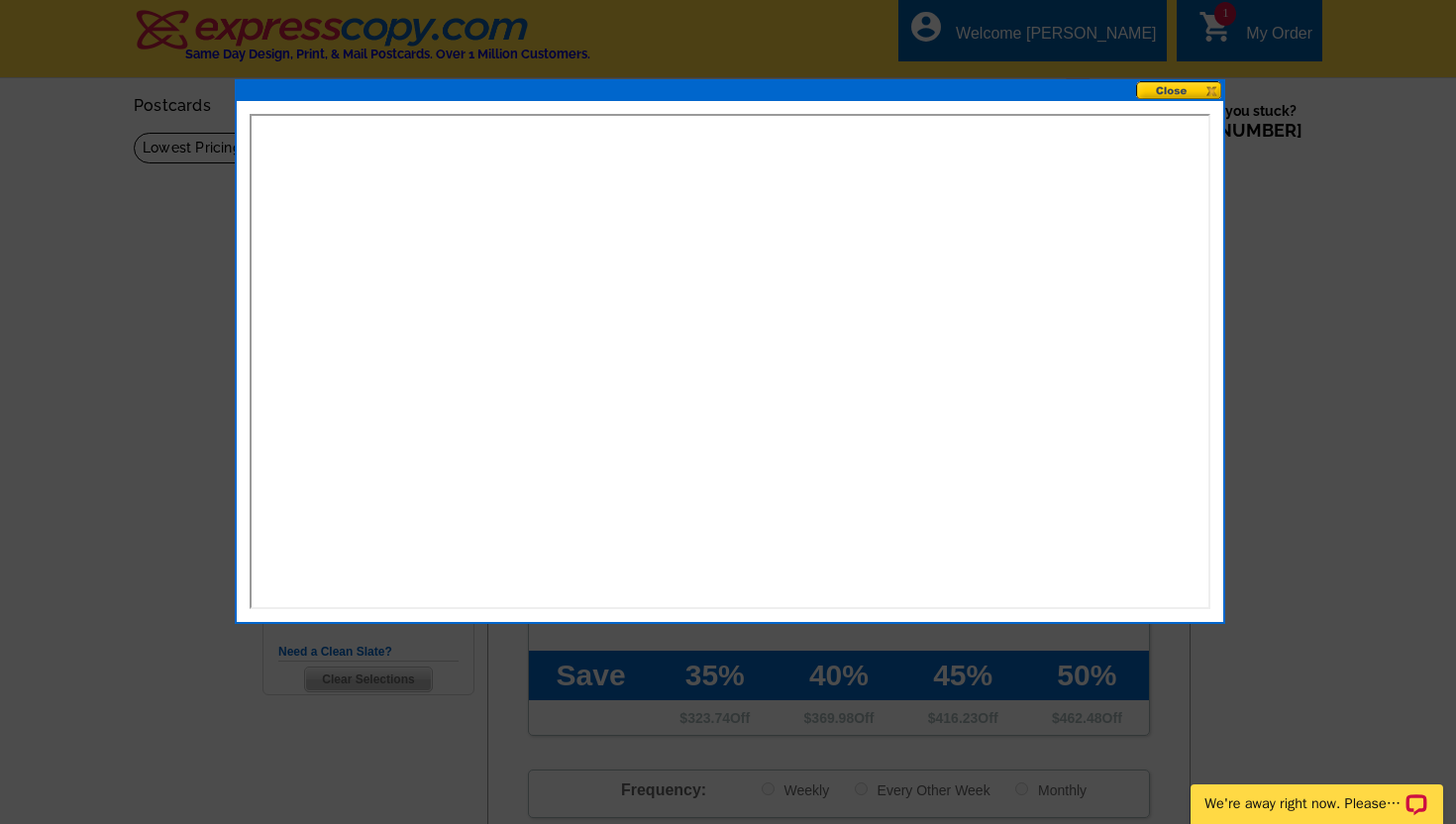 click at bounding box center [1180, 90] 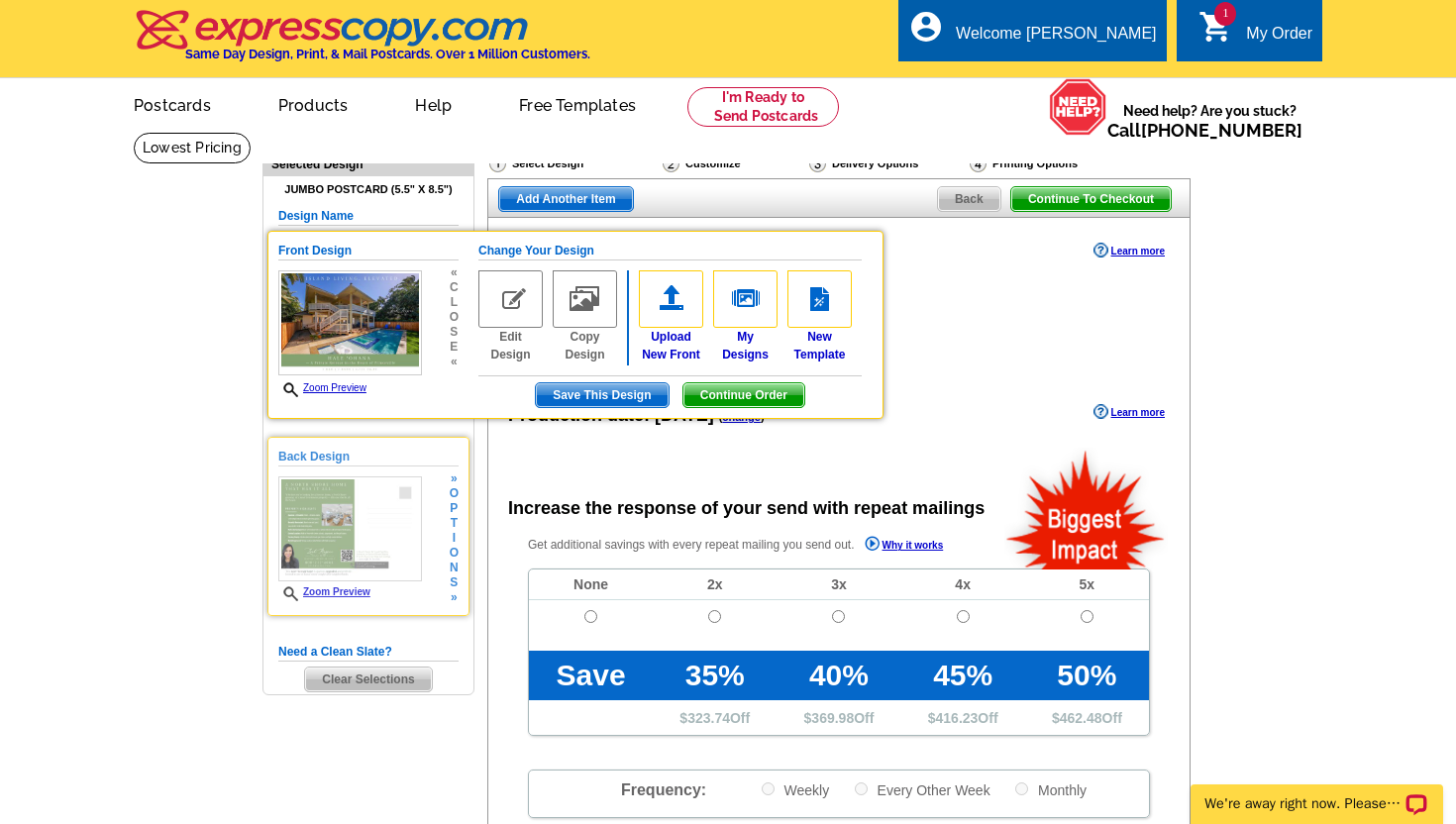 click at bounding box center (350, 529) 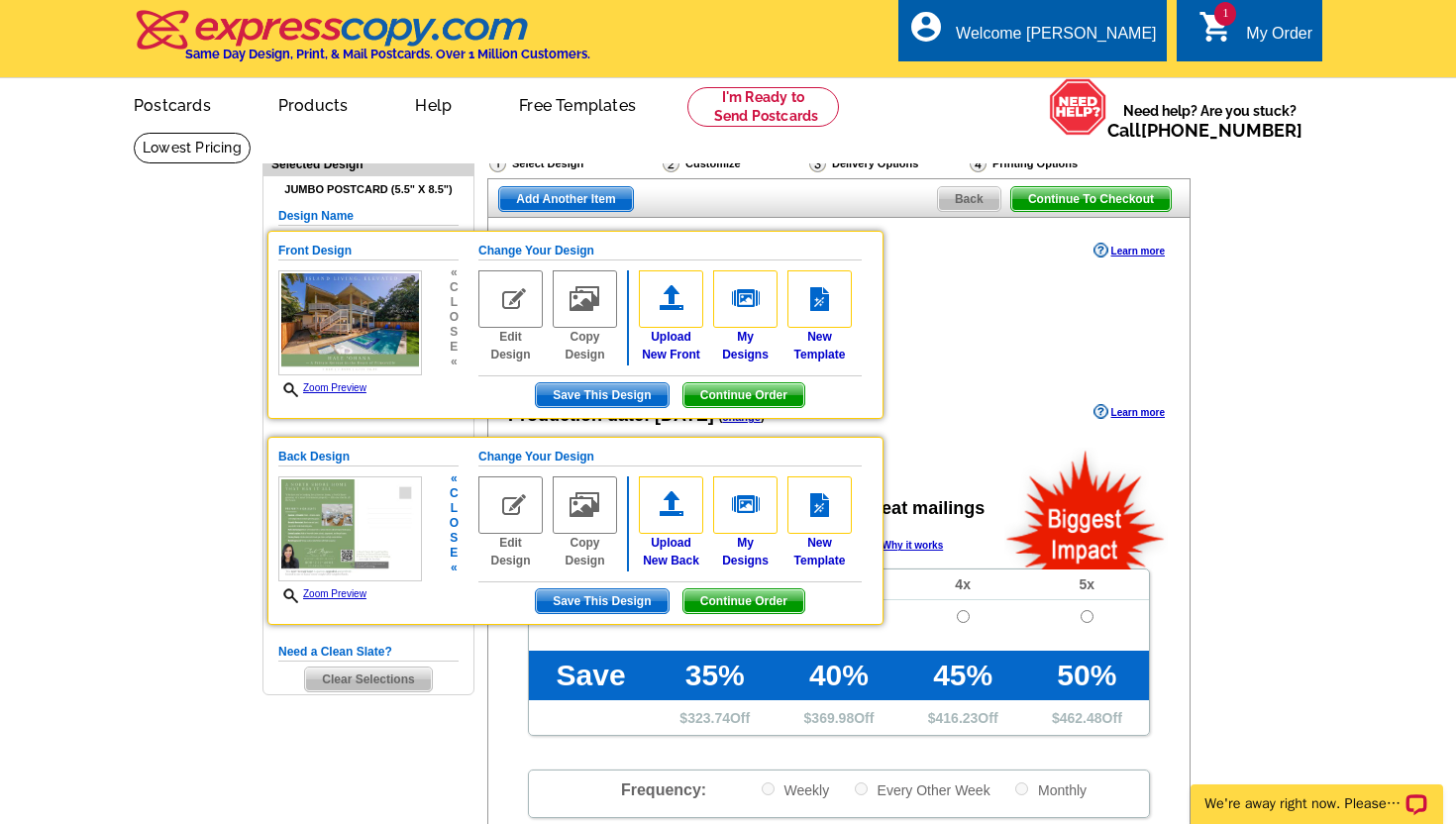 click at bounding box center (350, 529) 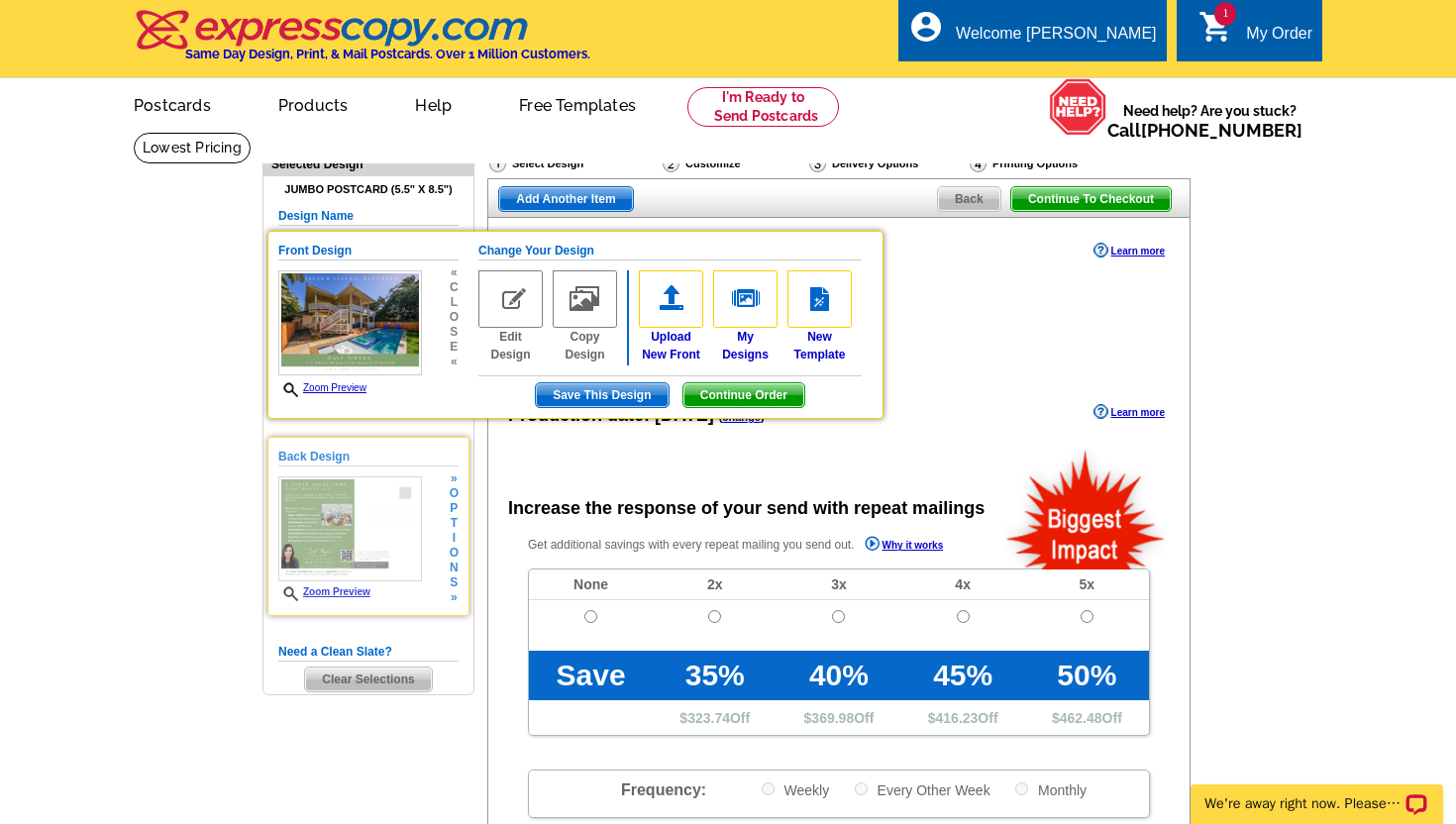 click at bounding box center [350, 529] 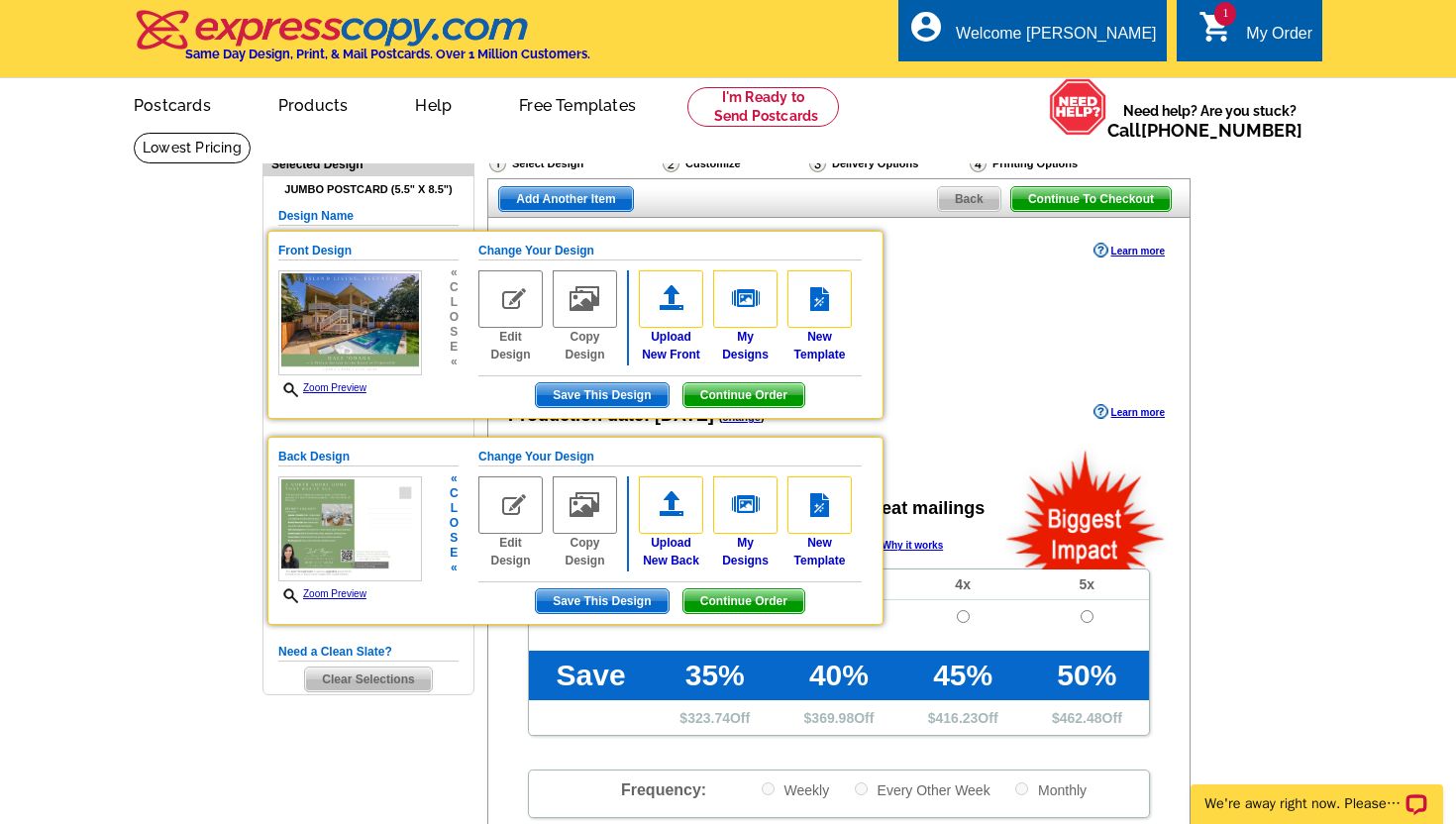 click on "Zoom Preview" at bounding box center (322, 593) 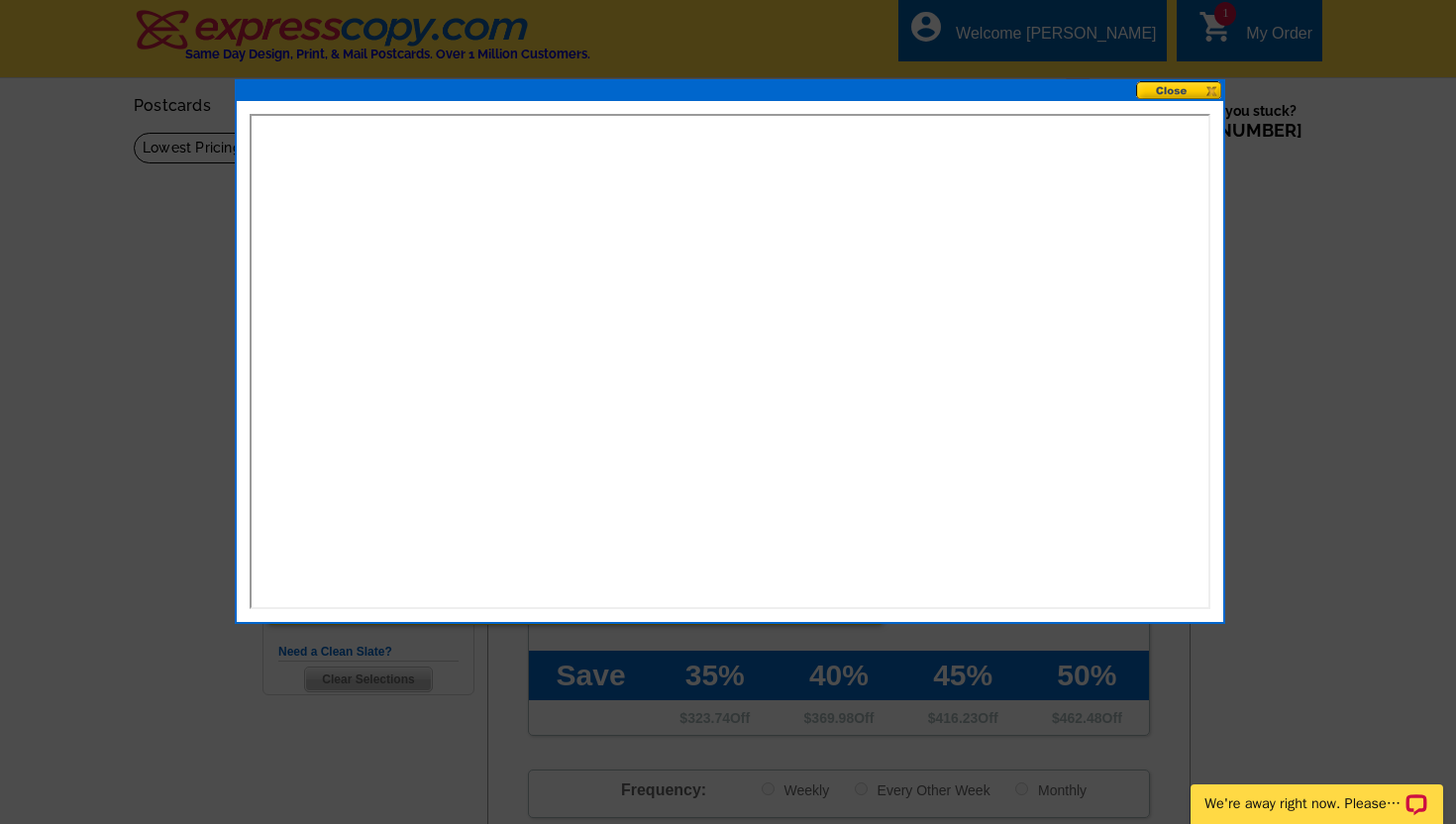 click at bounding box center [1180, 90] 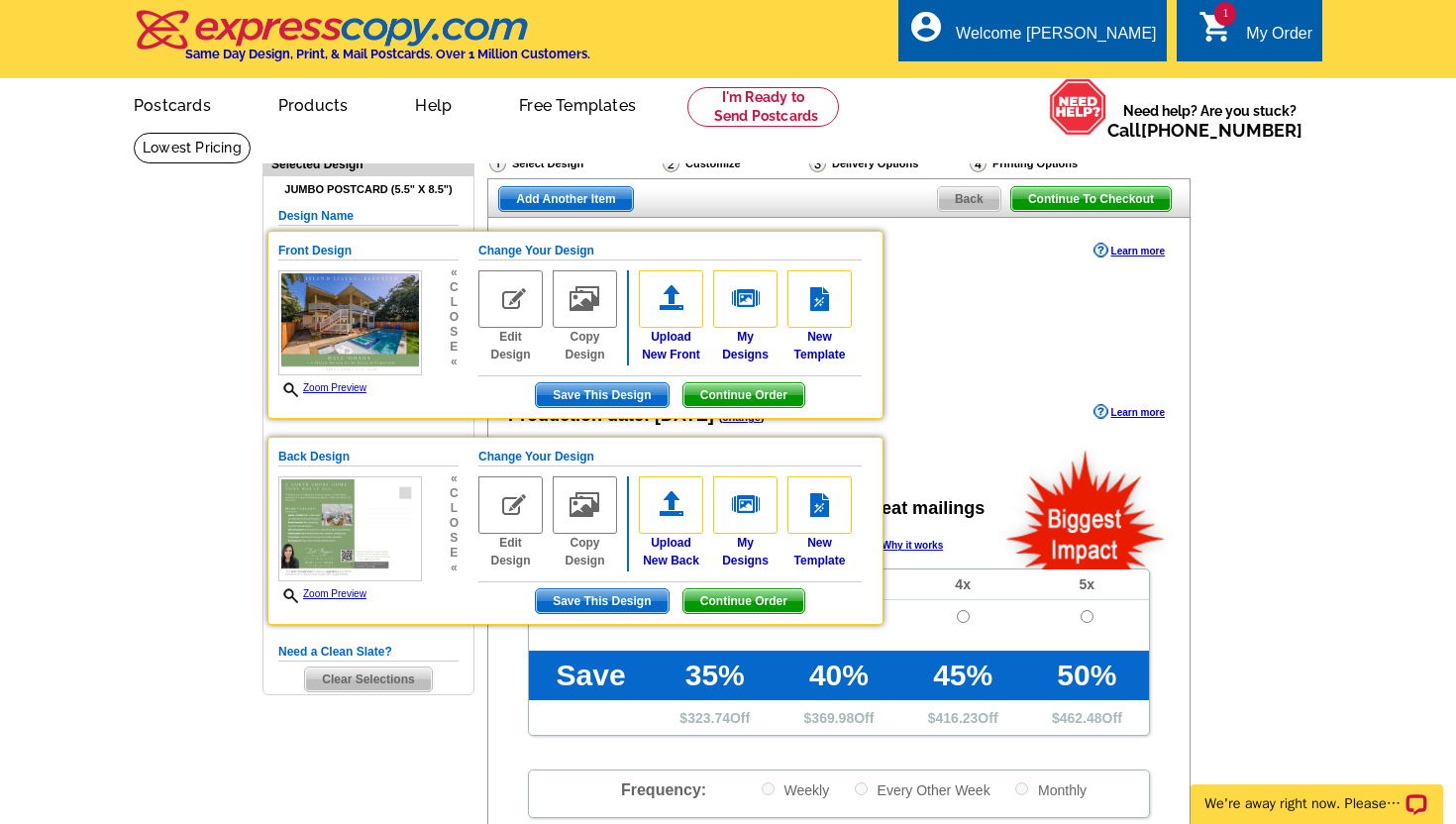 click on "Need Help? call [PHONE_NUMBER],  chat  with support, or have our designers make something custom just for you!
Got it, no need for the selection guide next time.
Show Results
Selected Design
Jumbo Postcard (5.5" x 8.5")
Design Name
Front Design
Zoom Preview
« c l o s e «
Change Your Design
Edit Design
«" at bounding box center (728, 679) 